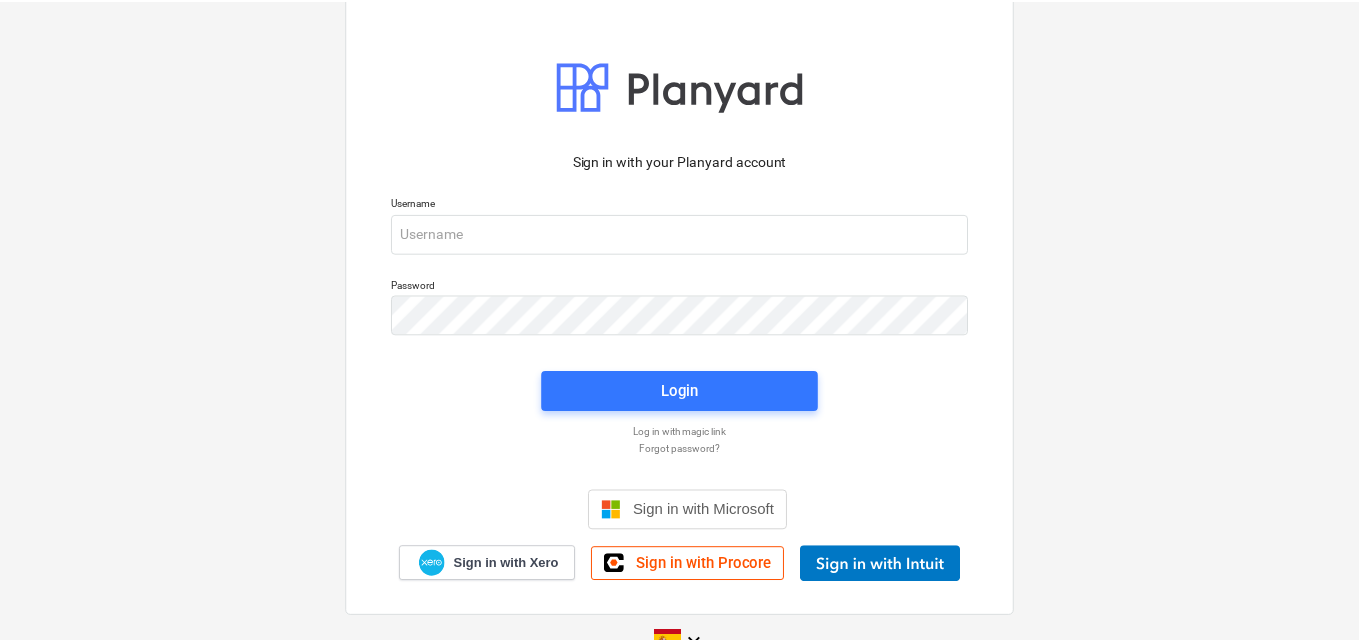 scroll, scrollTop: 0, scrollLeft: 0, axis: both 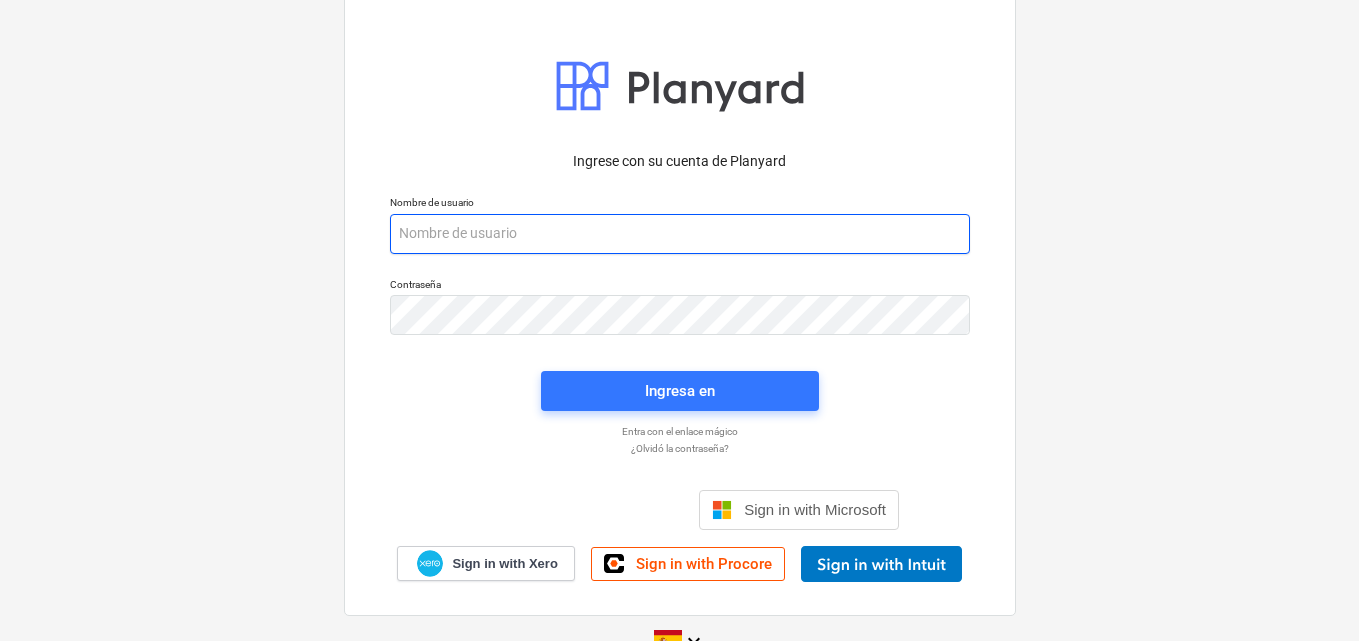 click at bounding box center (680, 234) 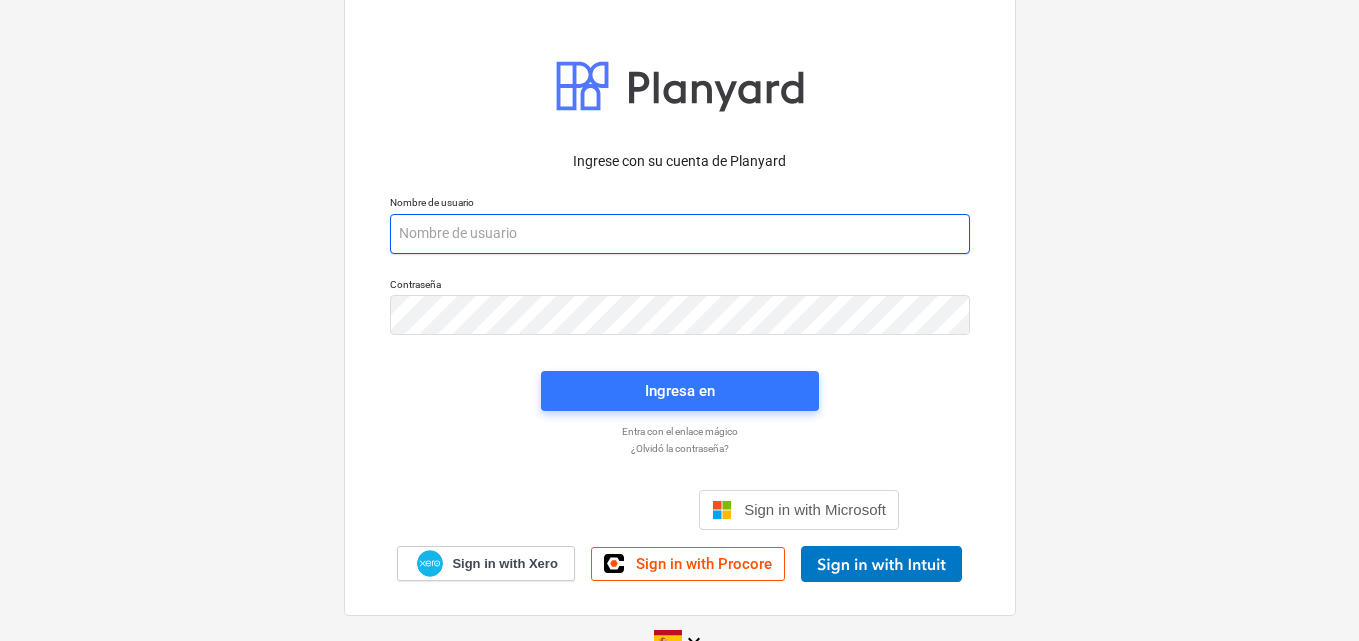 paste on "[EMAIL_ADDRESS][DOMAIN_NAME]" 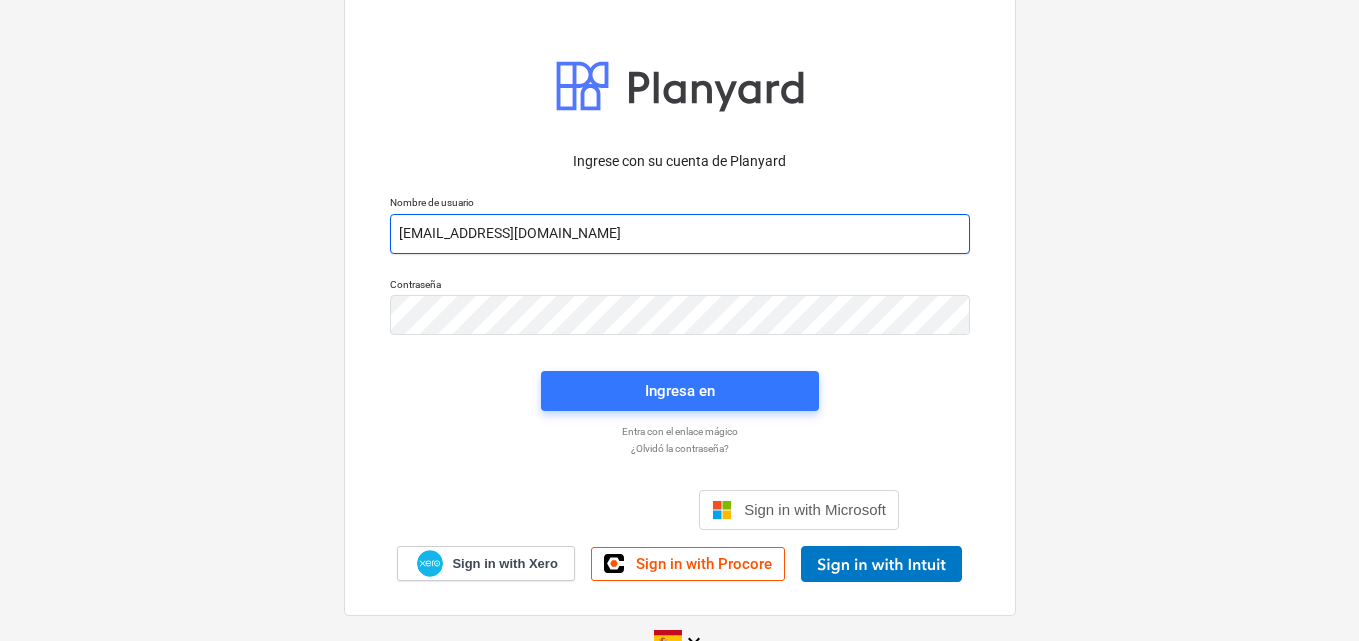 type on "[EMAIL_ADDRESS][DOMAIN_NAME]" 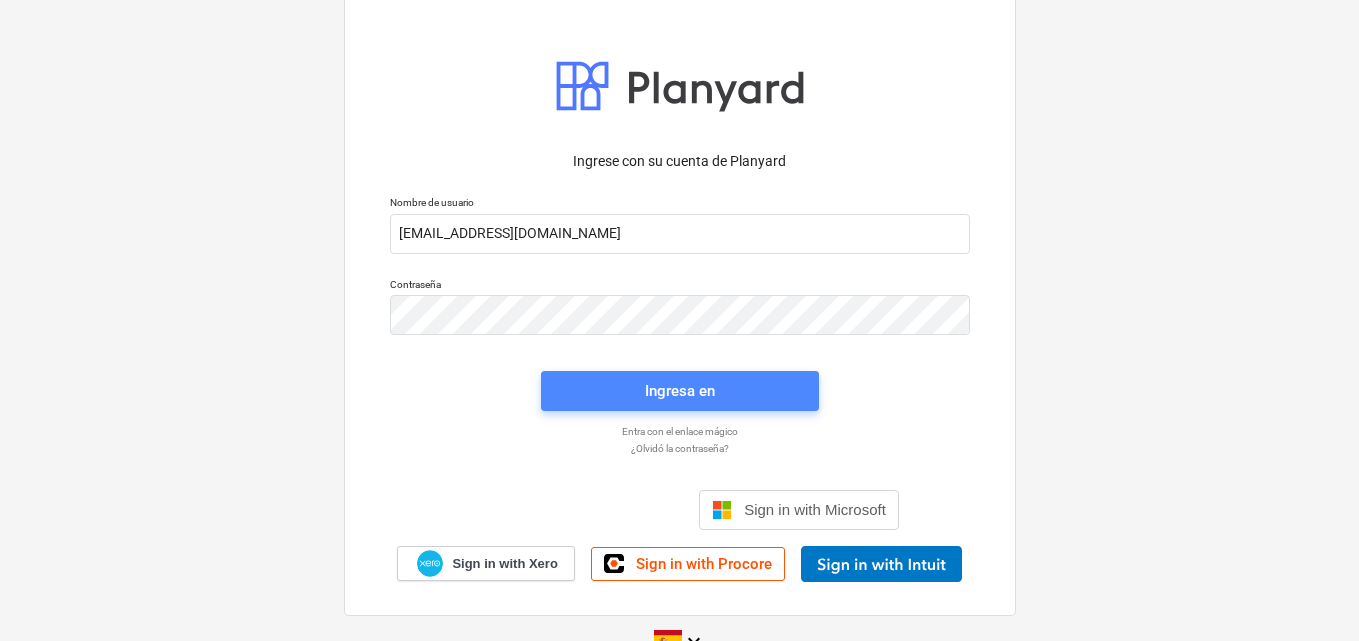click on "Ingresa en" at bounding box center (680, 391) 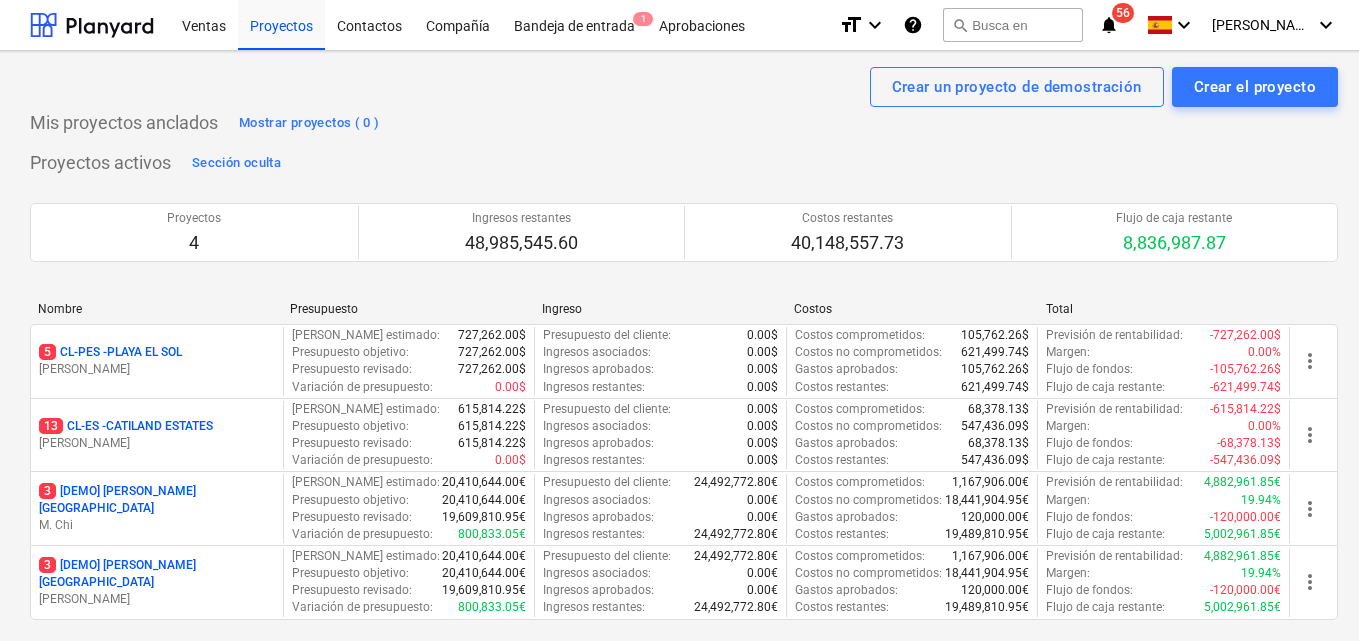 click on "[PERSON_NAME]" at bounding box center (157, 443) 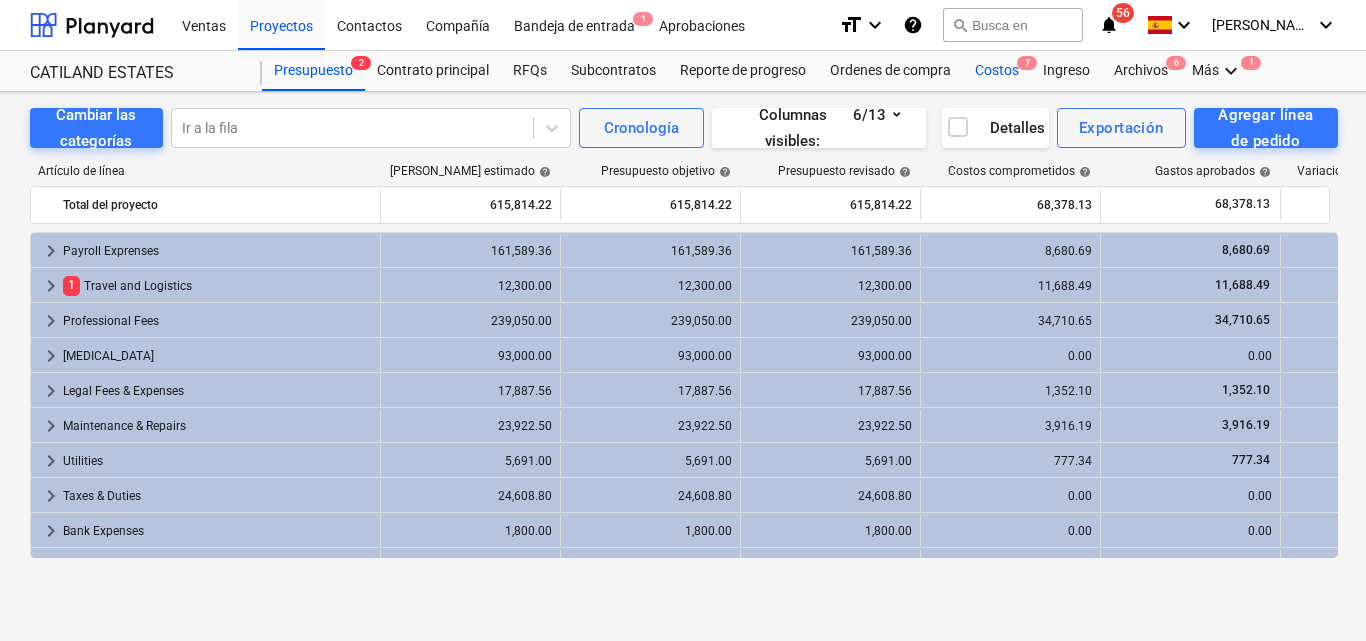 click on "Costos 7" at bounding box center [997, 71] 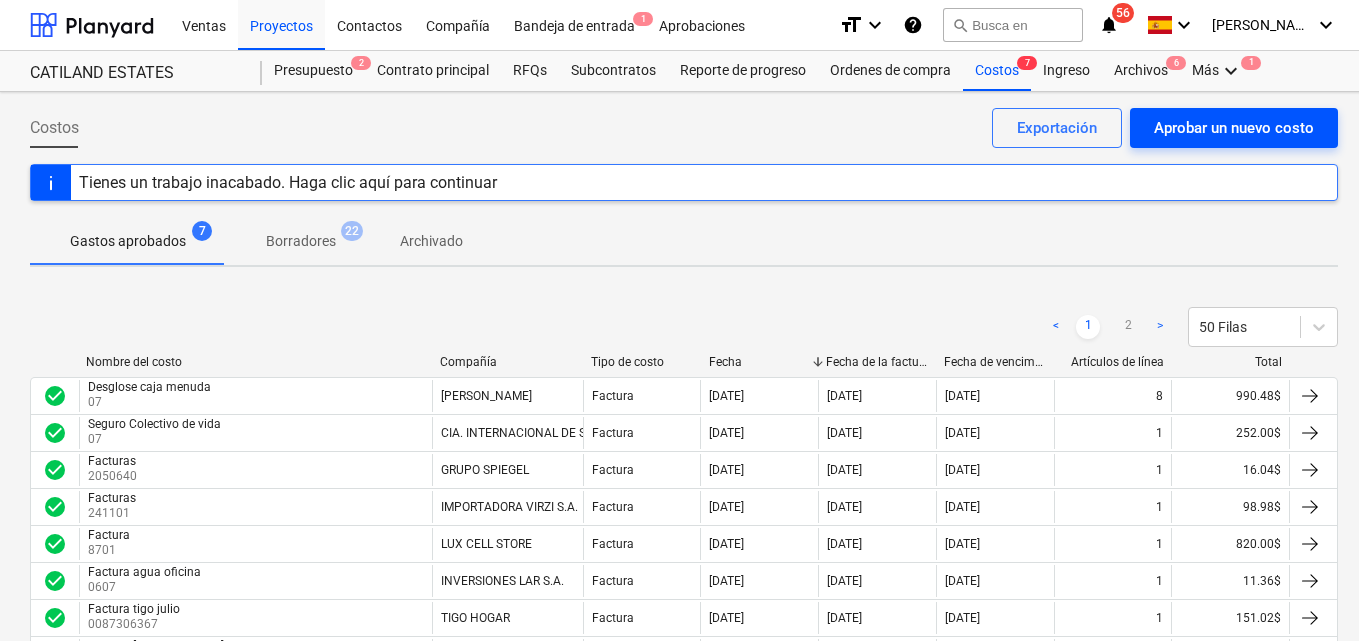 click on "Aprobar un nuevo costo" at bounding box center (1234, 128) 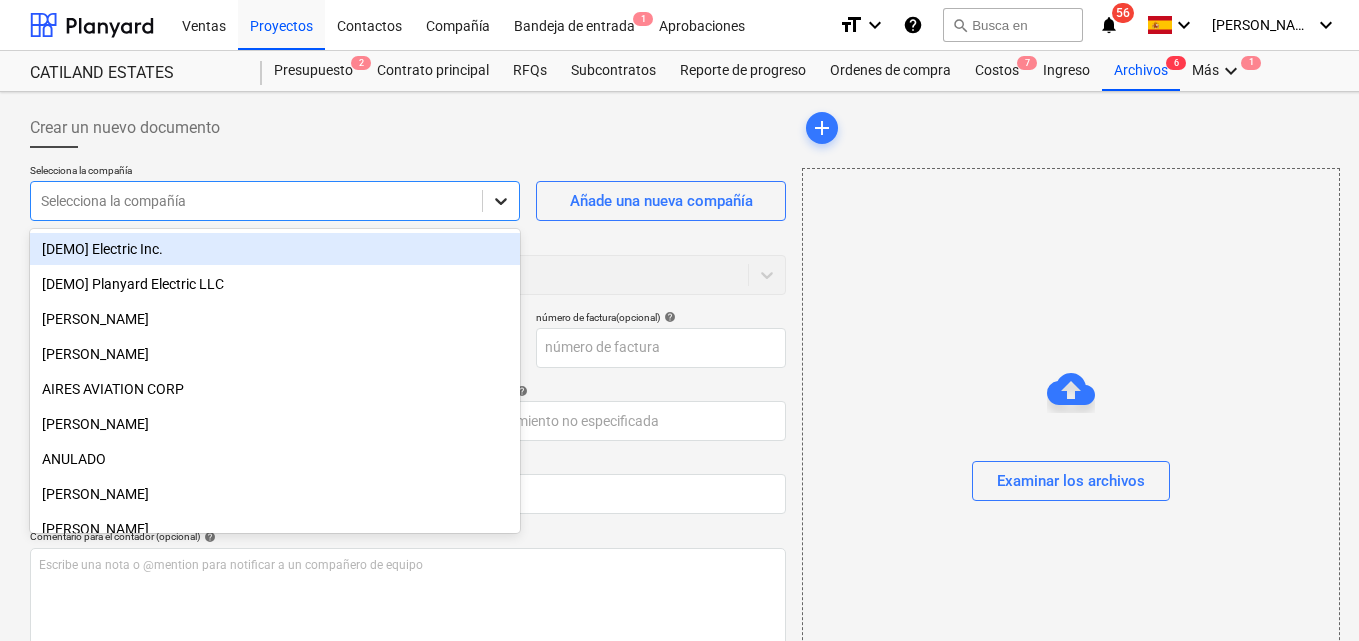 click 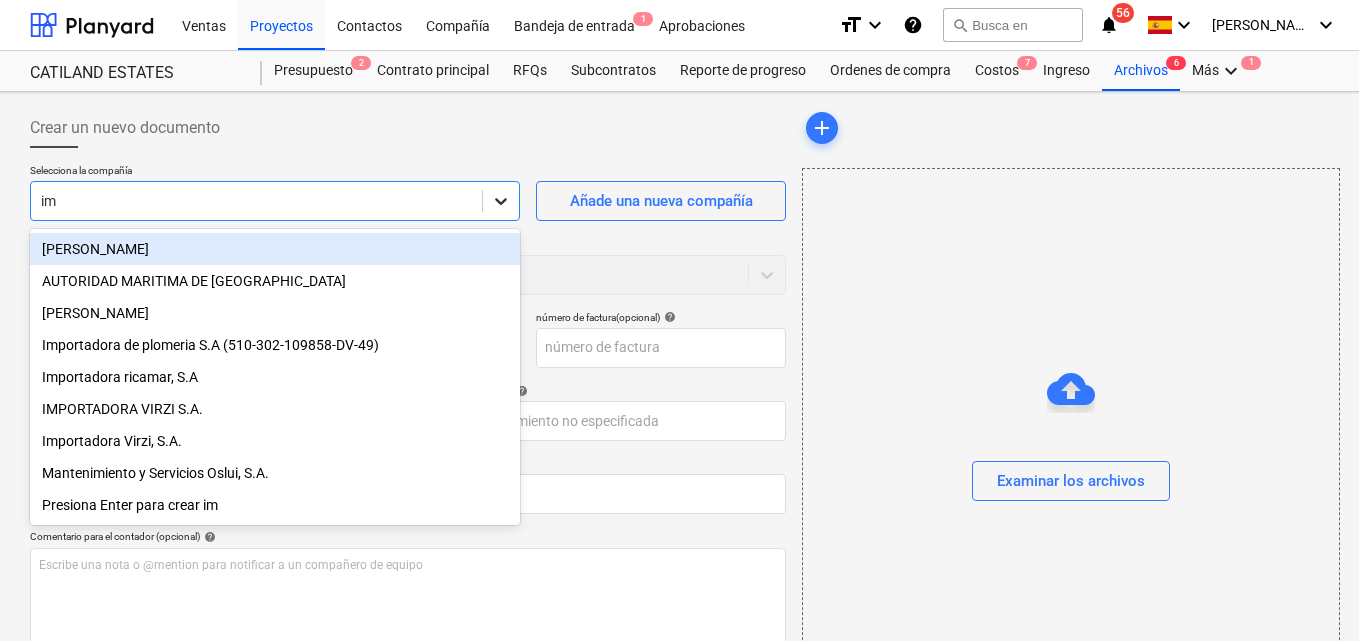 type on "imp" 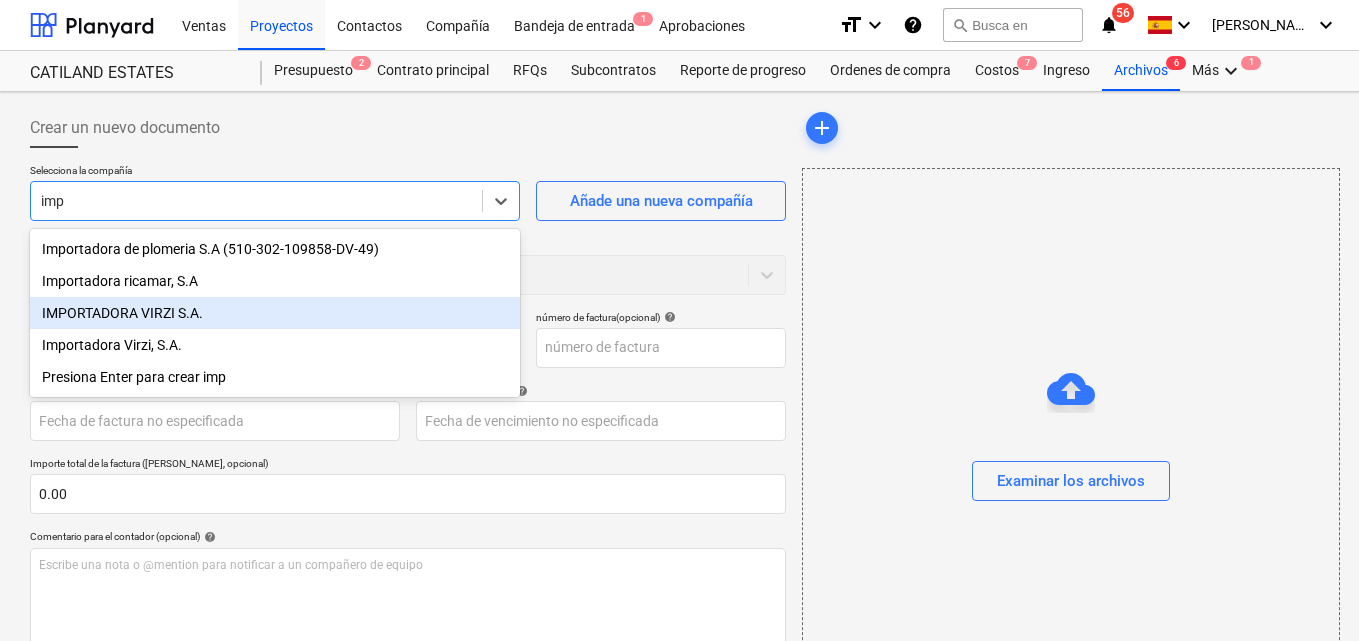 click on "IMPORTADORA VIRZI S.A." at bounding box center (275, 313) 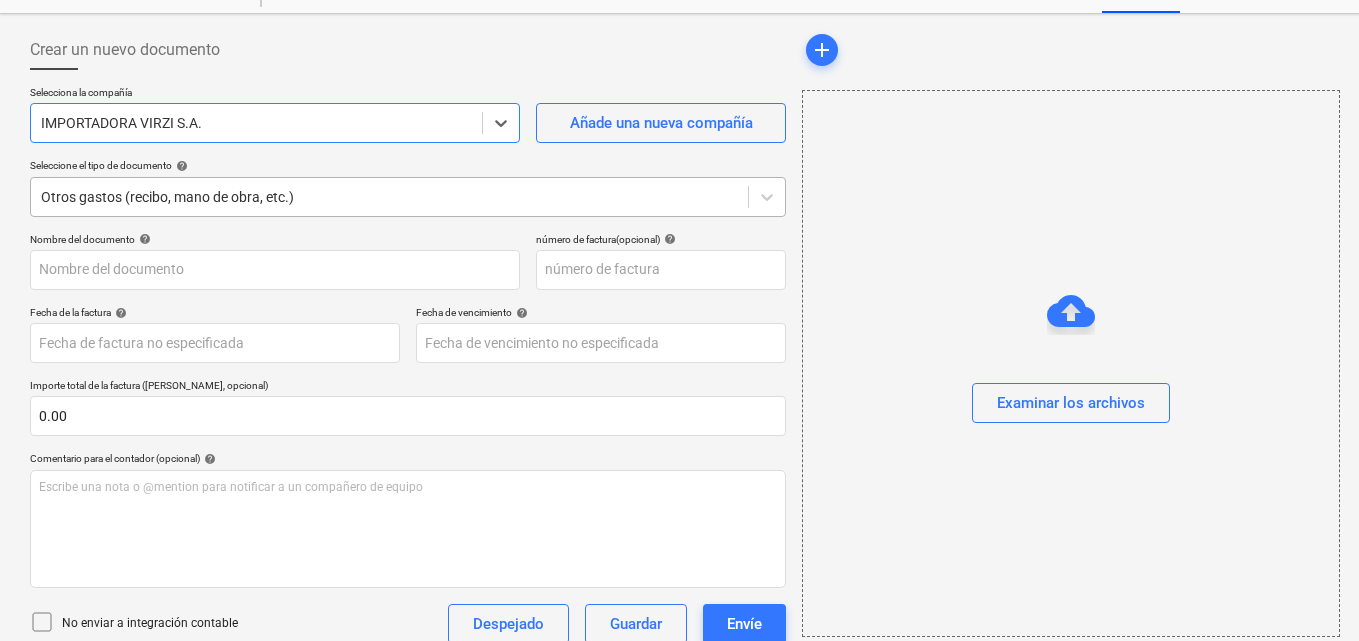scroll, scrollTop: 100, scrollLeft: 0, axis: vertical 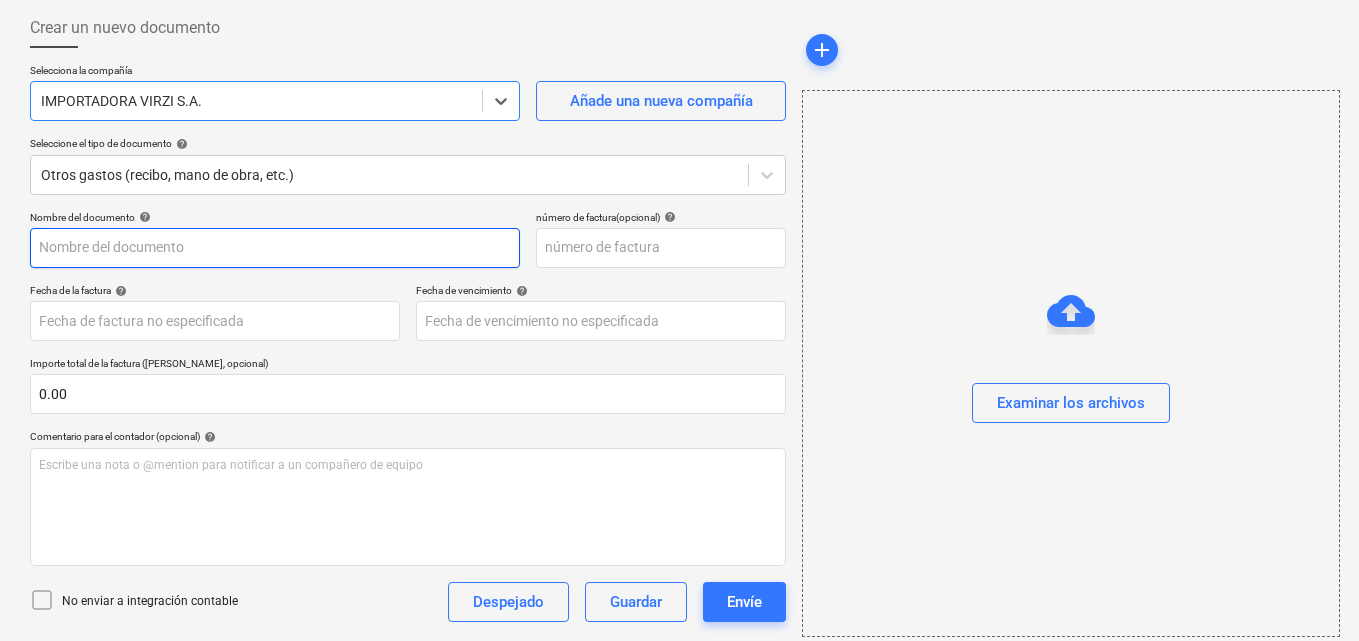 click at bounding box center [275, 248] 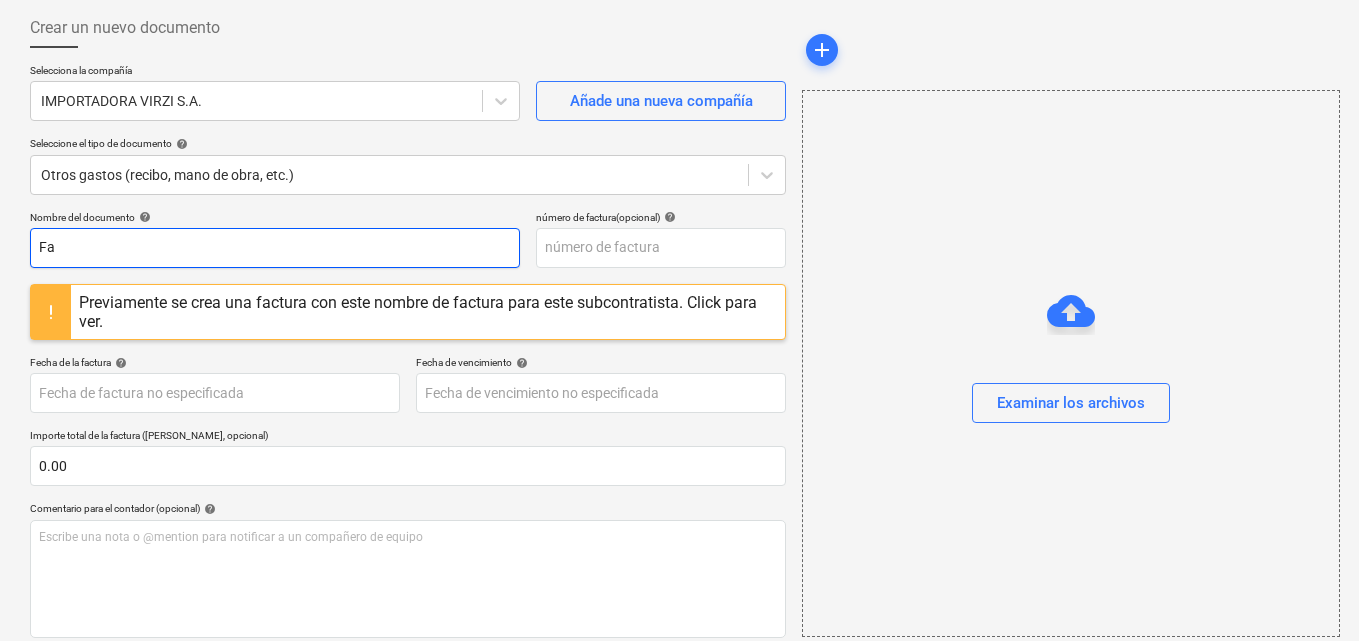 type on "F" 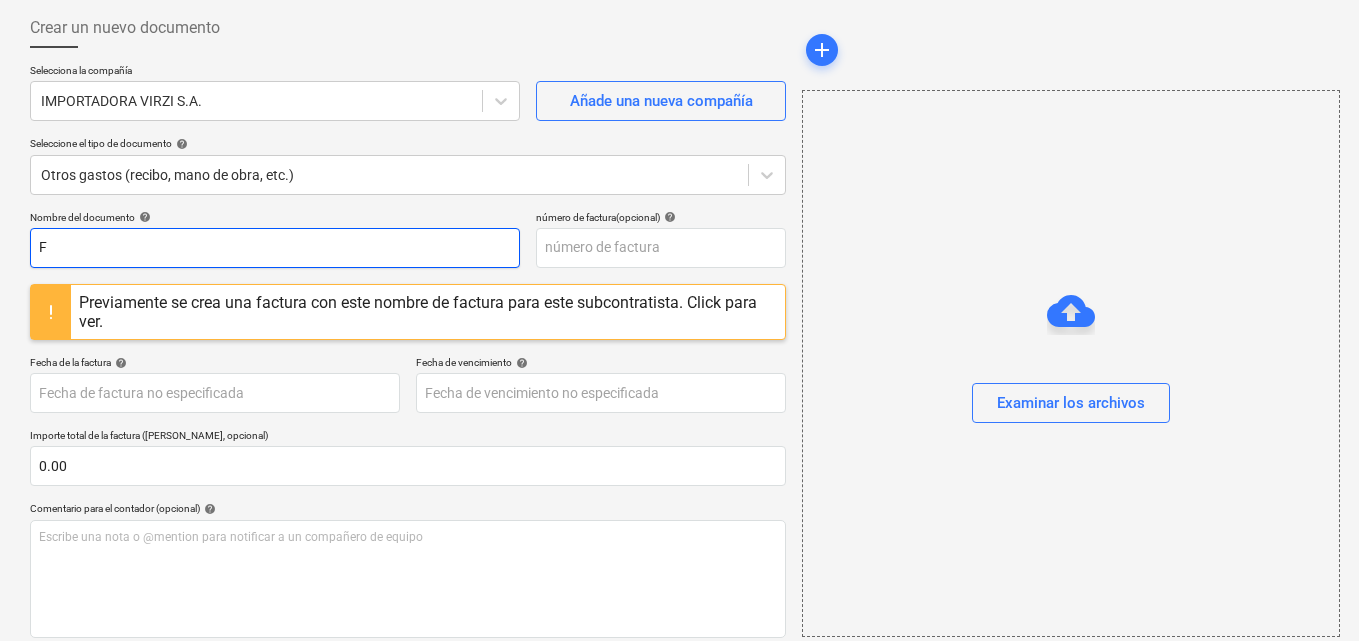 type 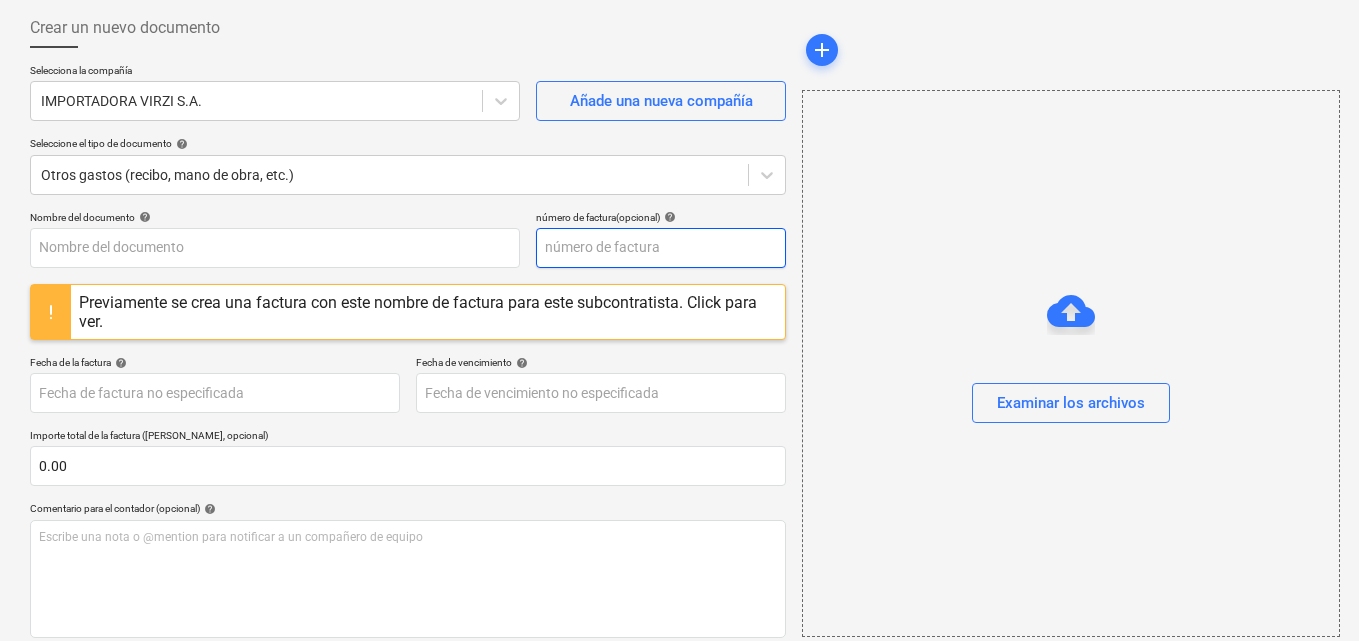 click at bounding box center (661, 248) 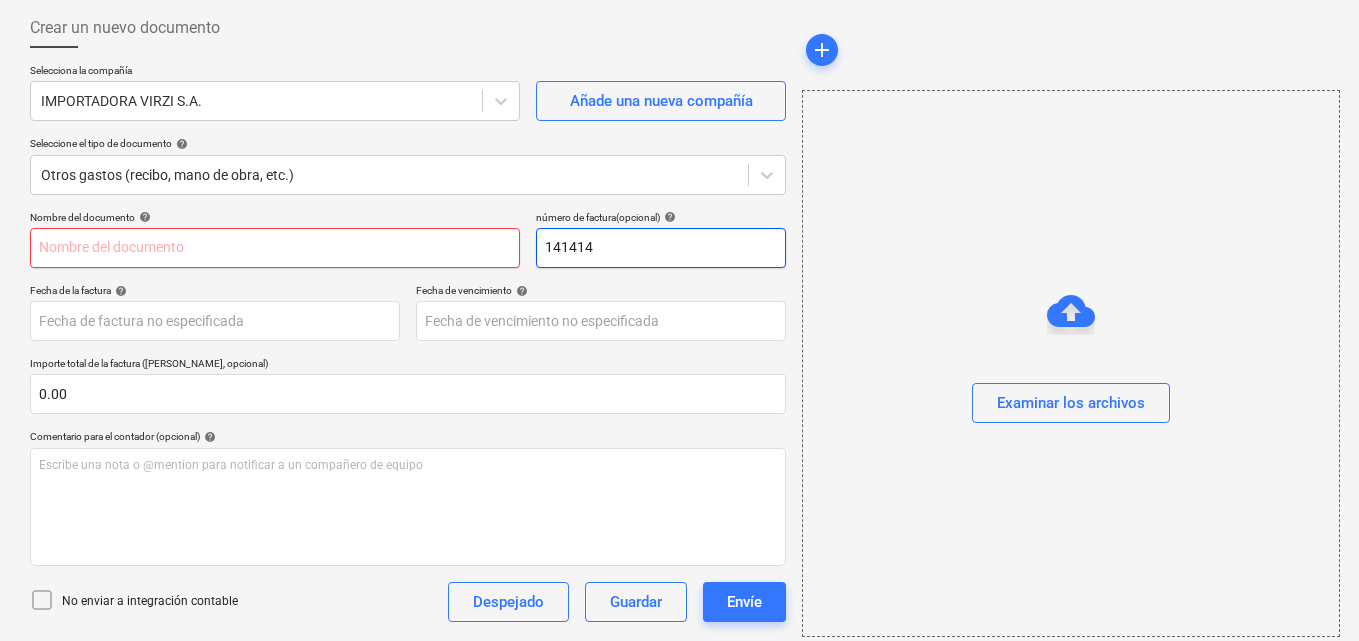 type on "141414" 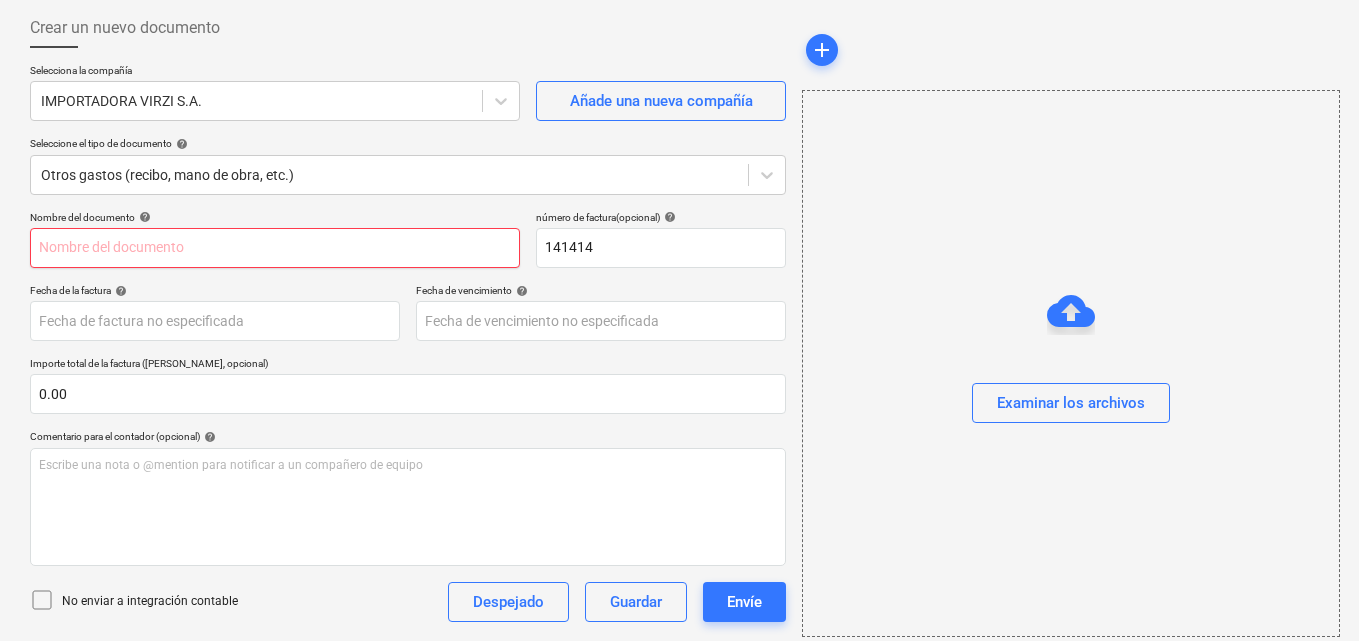 click at bounding box center [275, 248] 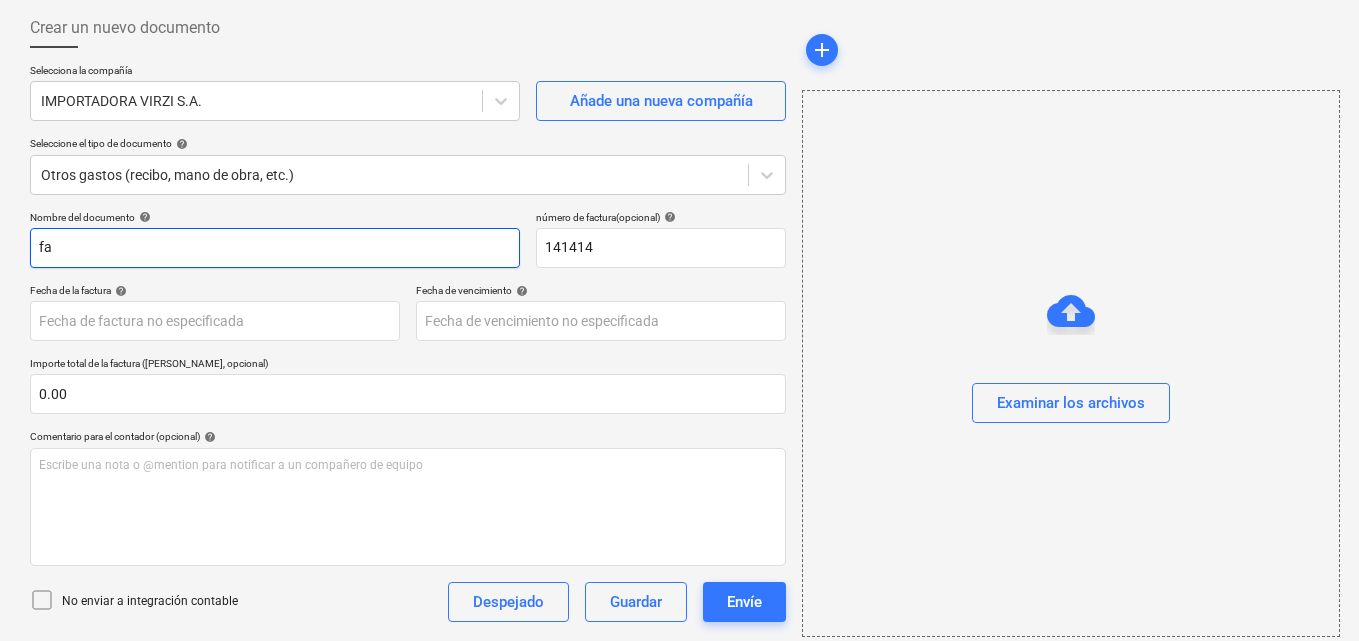 type on "f" 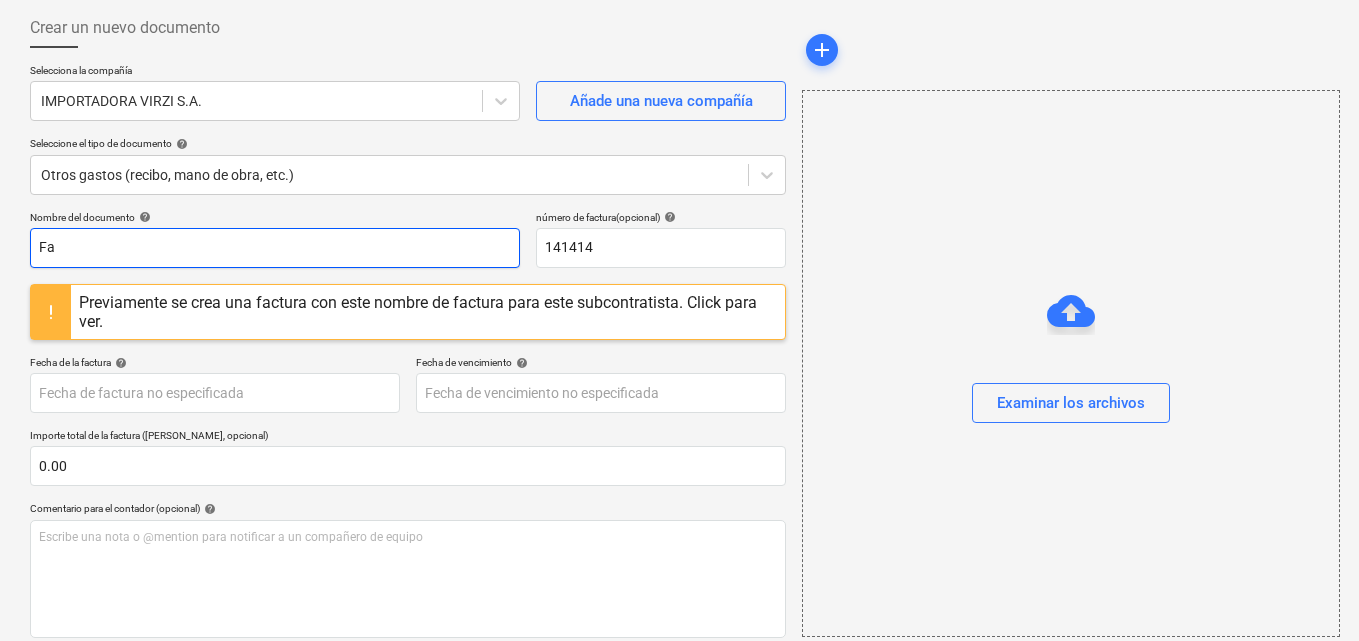 type on "F" 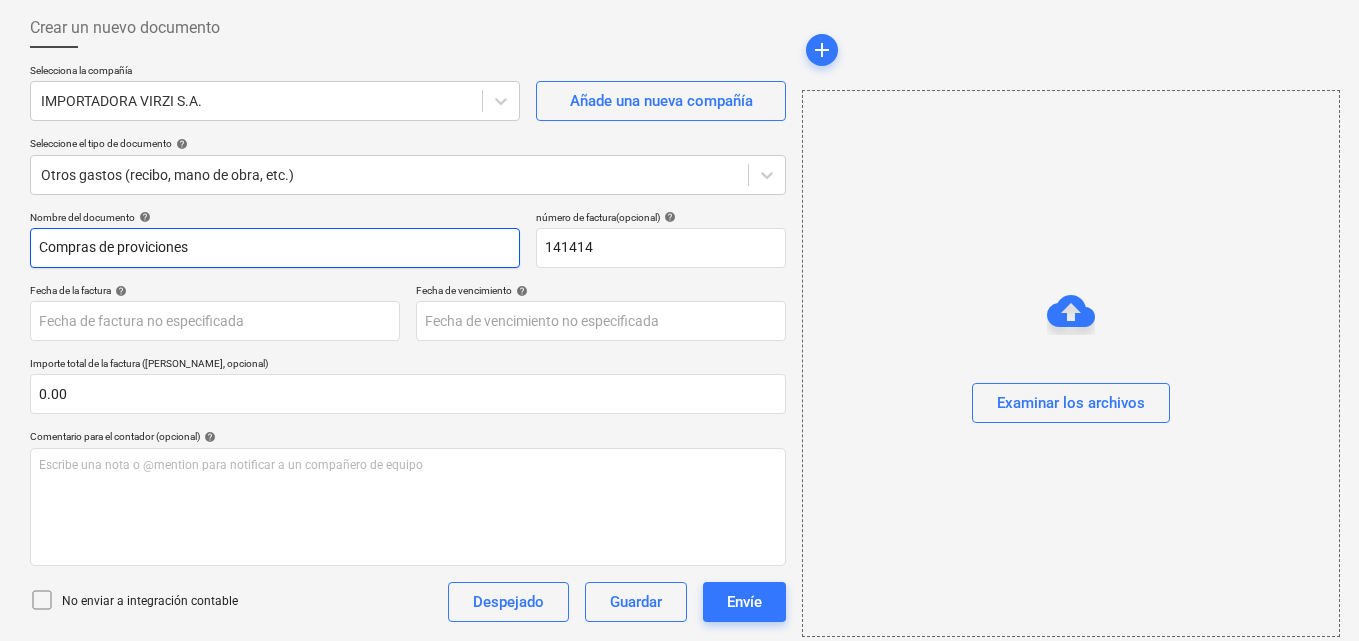 drag, startPoint x: 153, startPoint y: 254, endPoint x: 151, endPoint y: 269, distance: 15.132746 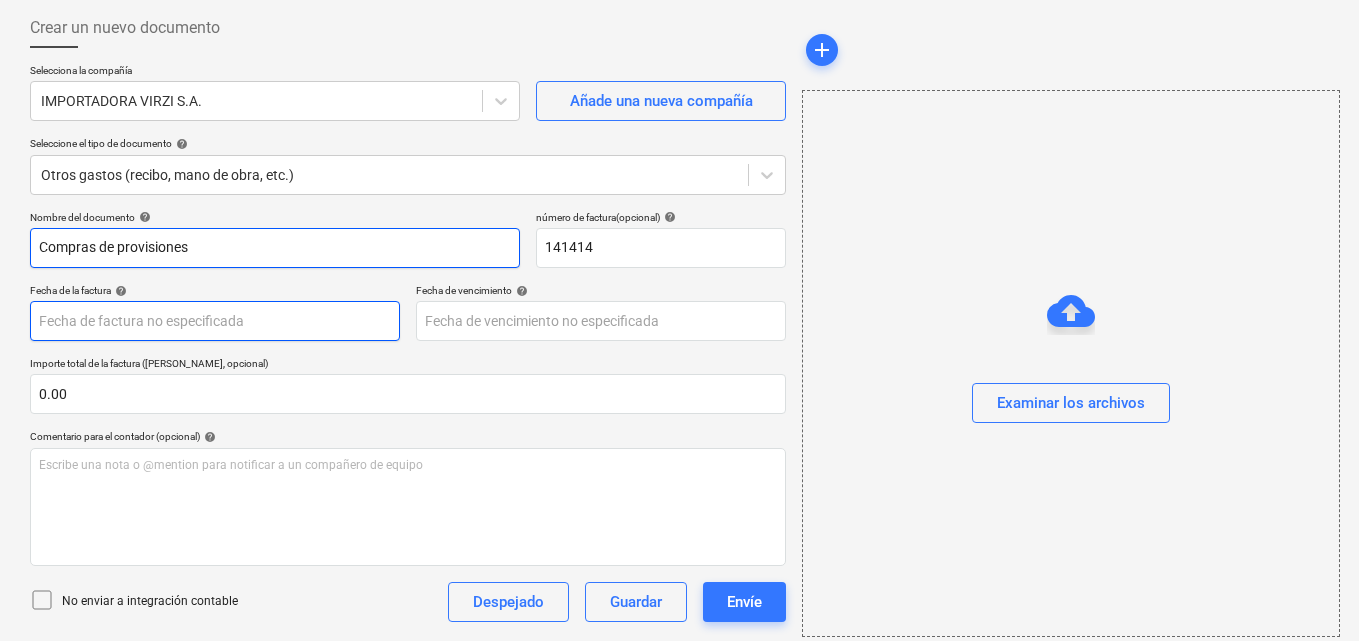type on "Compras de provisiones" 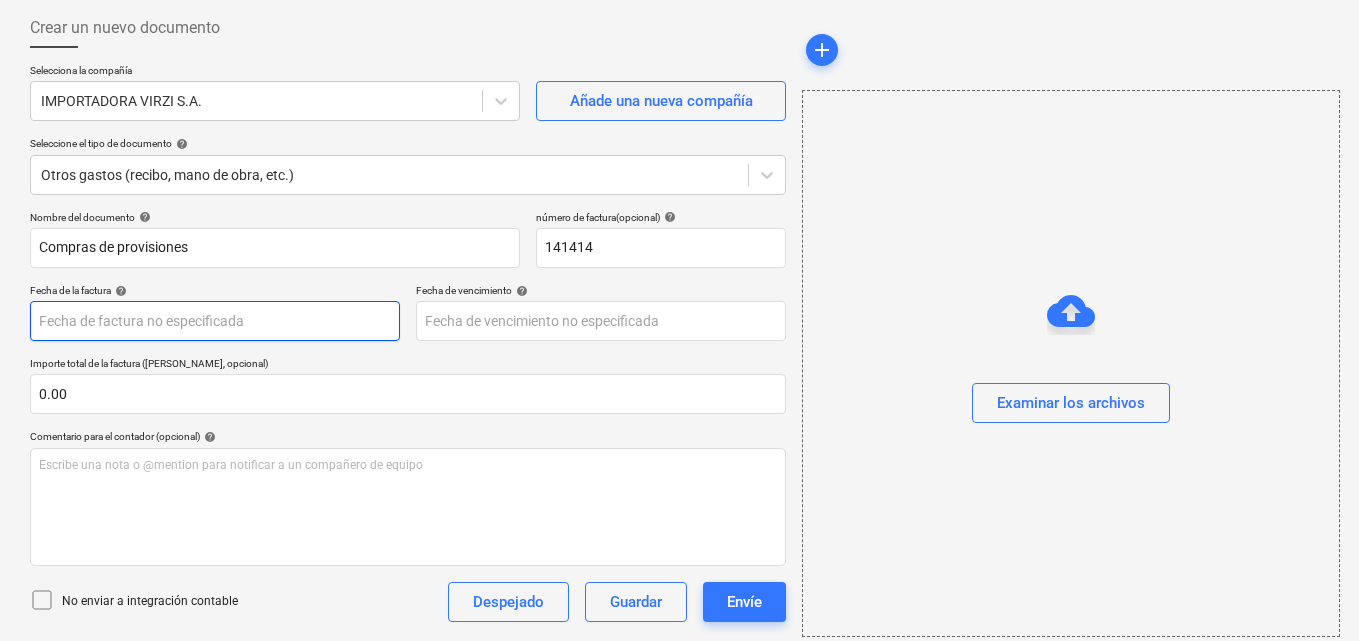 click on "Ventas Proyectos Contactos Compañía Bandeja de entrada 1 Aprobaciones format_size keyboard_arrow_down help search Busca en notifications 56 keyboard_arrow_down [PERSON_NAME] keyboard_arrow_down CATILAND ESTATES Presupuesto 2 Contrato principal RFQs Subcontratos Reporte de progreso Ordenes de compra Costos 7 Ingreso Archivos 6 Más keyboard_arrow_down 1 Crear un nuevo documento Selecciona la compañía IMPORTADORA [PERSON_NAME] S.A.   Añade una nueva compañía Seleccione el tipo de documento help Otros gastos (recibo, mano de obra, etc.) Nombre del documento help Compras de provisiones número de factura  (opcional) help 141414 Fecha de la factura help Press the down arrow key to interact with the calendar and
select a date. Press the question mark key to get the keyboard shortcuts for changing dates. Fecha de vencimiento help Press the down arrow key to interact with the calendar and
select a date. Press the question mark key to get the keyboard shortcuts for changing dates. 0.00 help ﻿ Despejado Guardar" at bounding box center (679, 220) 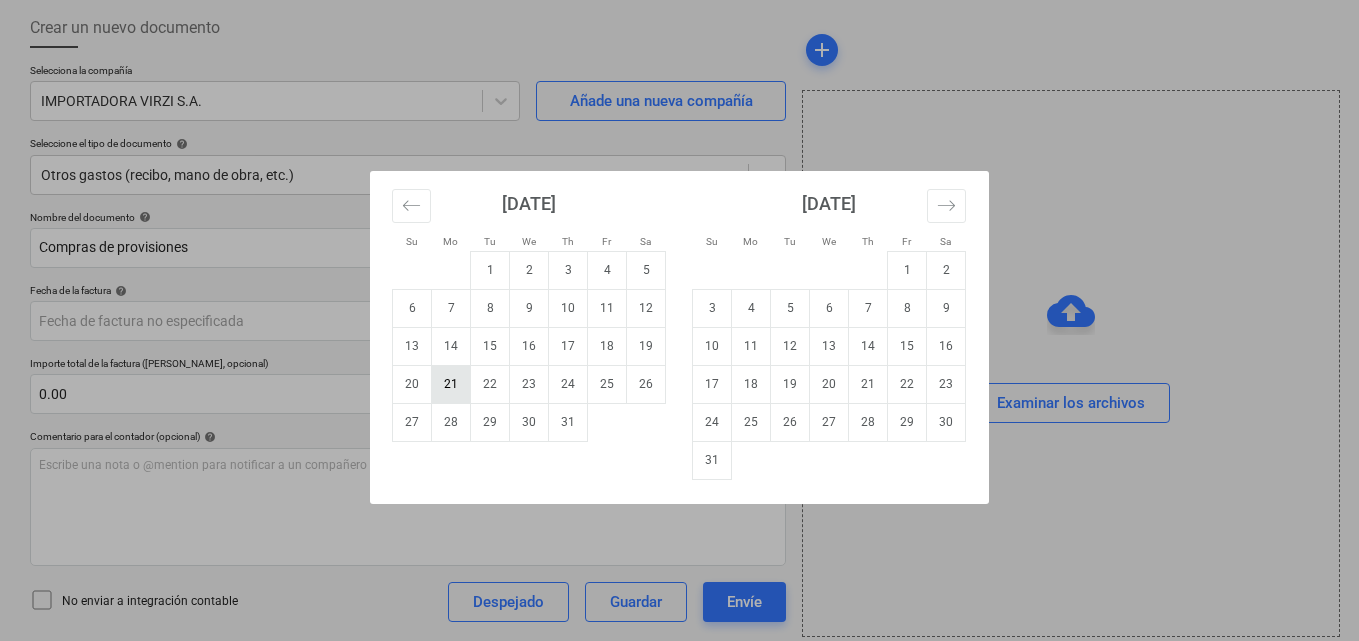 click on "21" at bounding box center (451, 384) 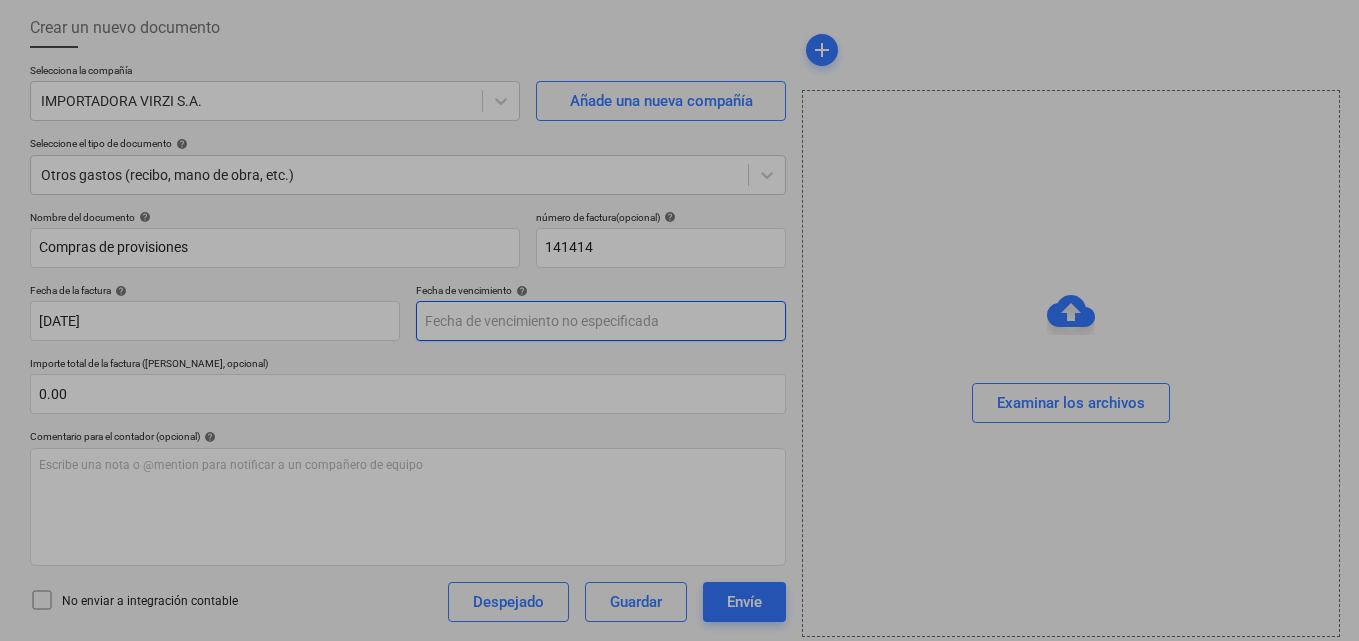 click on "Ventas Proyectos Contactos Compañía Bandeja de entrada 1 Aprobaciones format_size keyboard_arrow_down help search Busca en notifications 56 keyboard_arrow_down [PERSON_NAME] keyboard_arrow_down CATILAND ESTATES Presupuesto 2 Contrato principal RFQs Subcontratos Reporte de progreso Ordenes de compra Costos 7 Ingreso Archivos 6 Más keyboard_arrow_down 1 Crear un nuevo documento Selecciona la compañía IMPORTADORA [PERSON_NAME] S.A.   Añade una nueva compañía Seleccione el tipo de documento help Otros gastos (recibo, mano de obra, etc.) Nombre del documento help Compras de provisiones número de factura  (opcional) help 141414 Fecha de la factura help [DATE] 21.07.2025 Press the down arrow key to interact with the calendar and
select a date. Press the question mark key to get the keyboard shortcuts for changing dates. Fecha de vencimiento help Press the down arrow key to interact with the calendar and
select a date. Press the question mark key to get the keyboard shortcuts for changing dates. 0.00 ﻿" at bounding box center (679, 220) 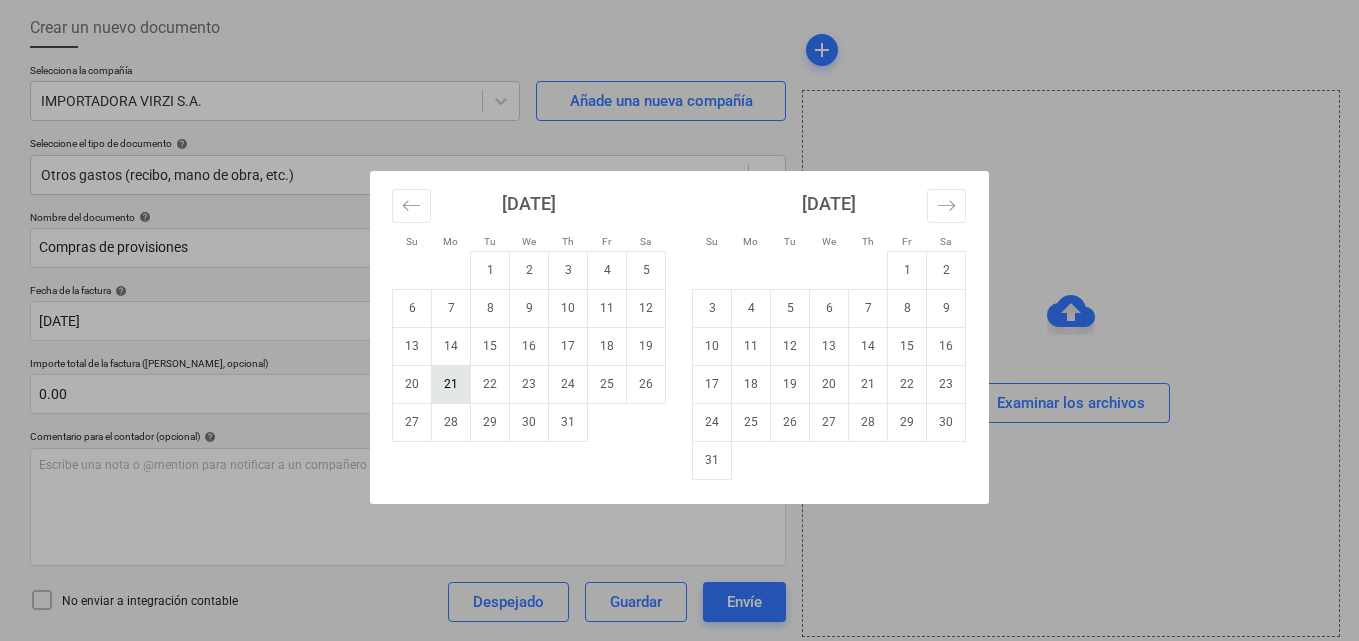 click on "21" at bounding box center [451, 384] 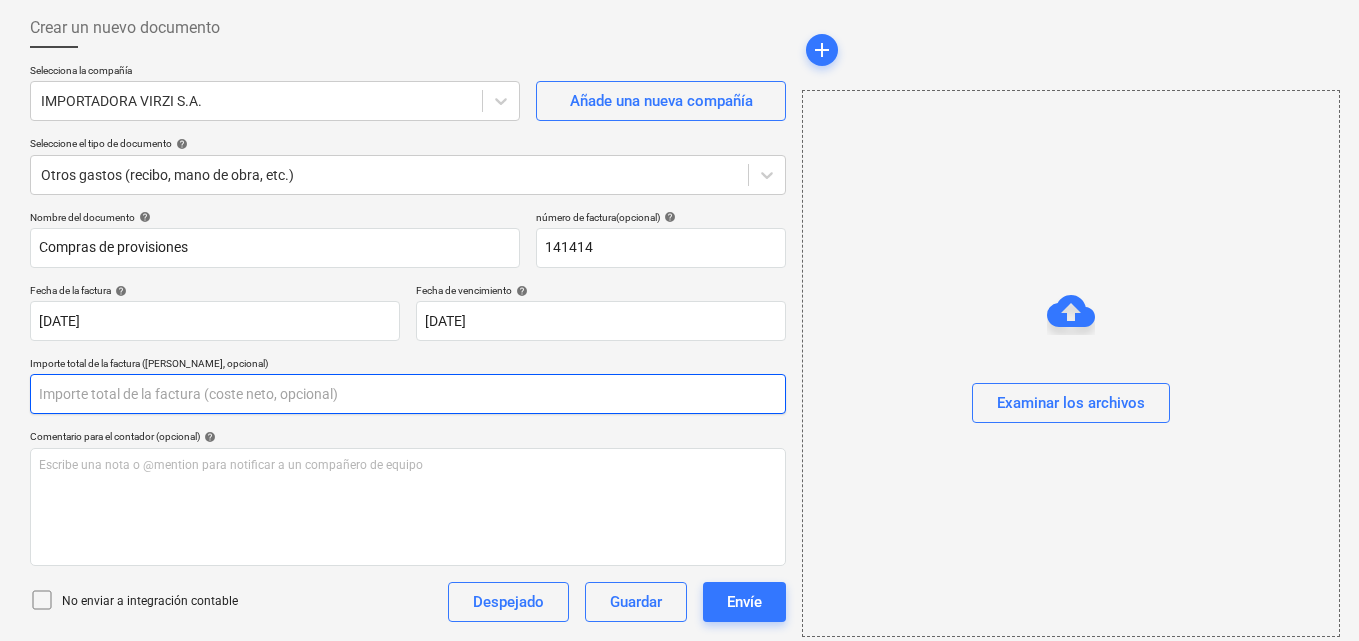 click at bounding box center [408, 394] 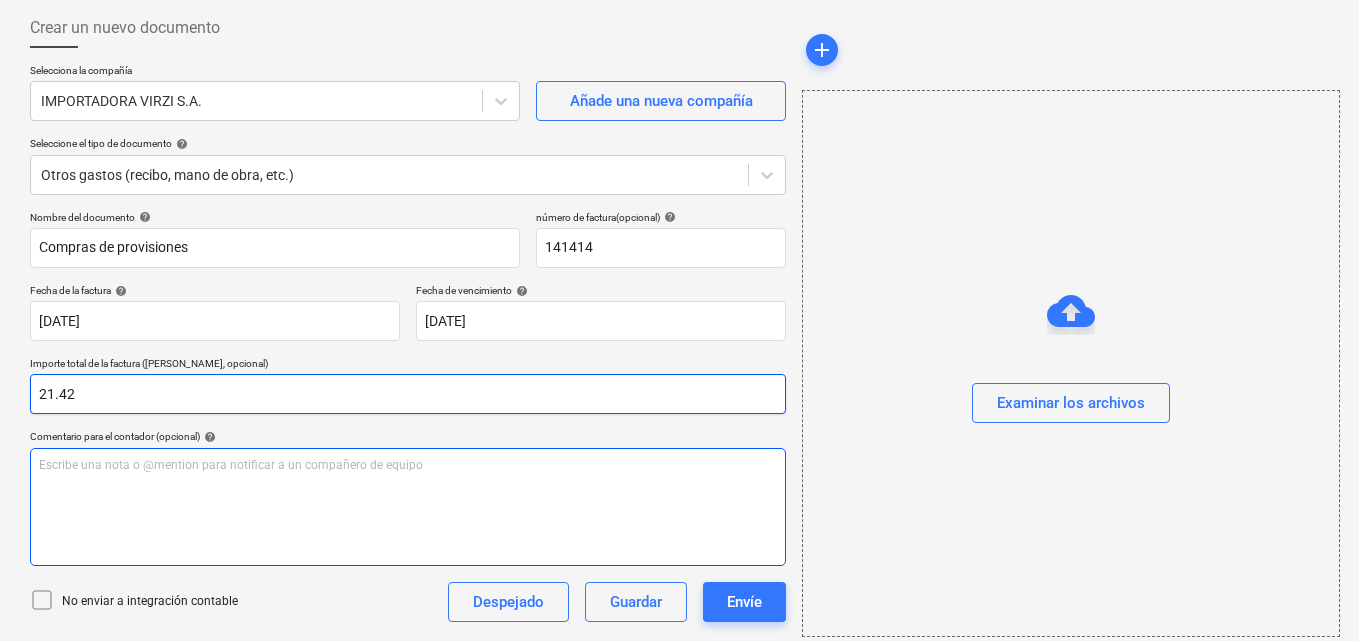 type on "21.42" 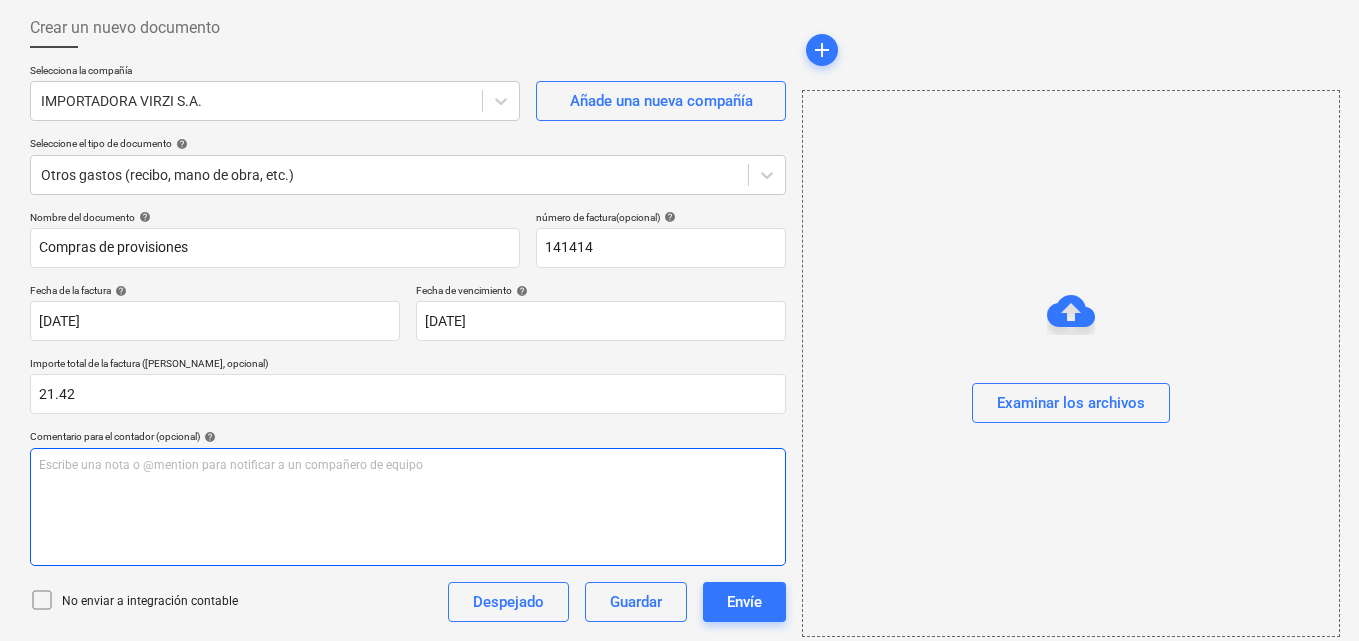 click on "Escribe una nota o @mention para notificar a un compañero de equipo ﻿" at bounding box center (408, 465) 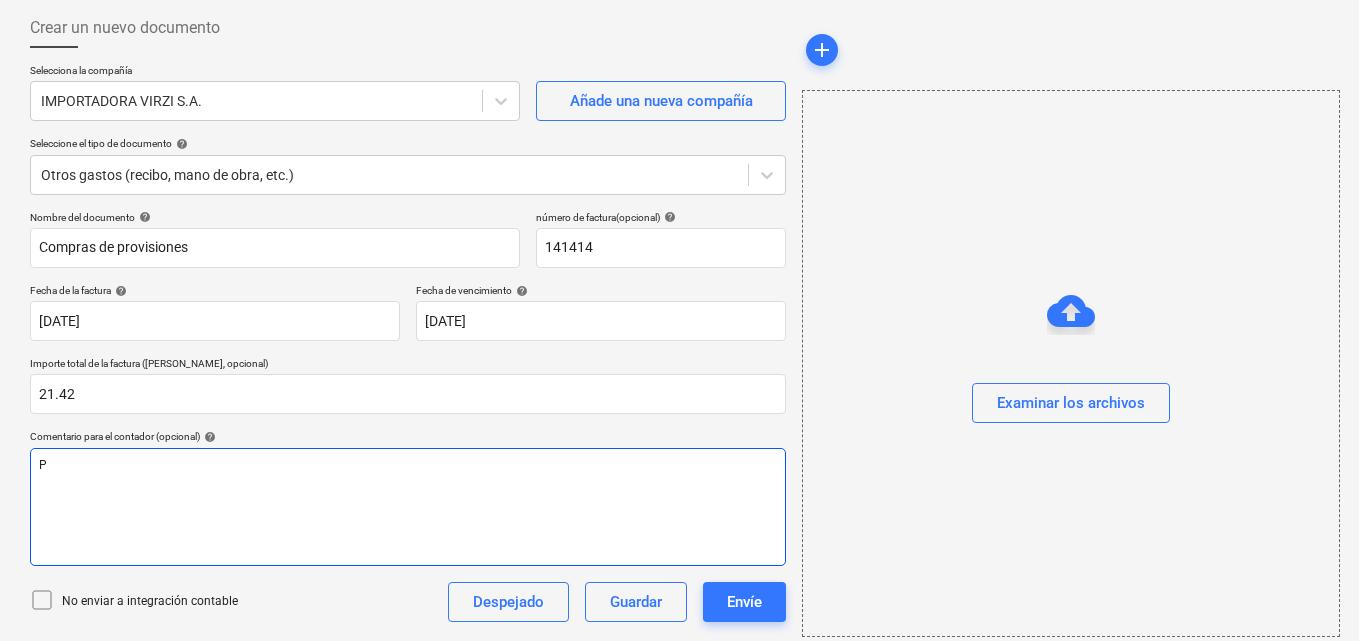 type 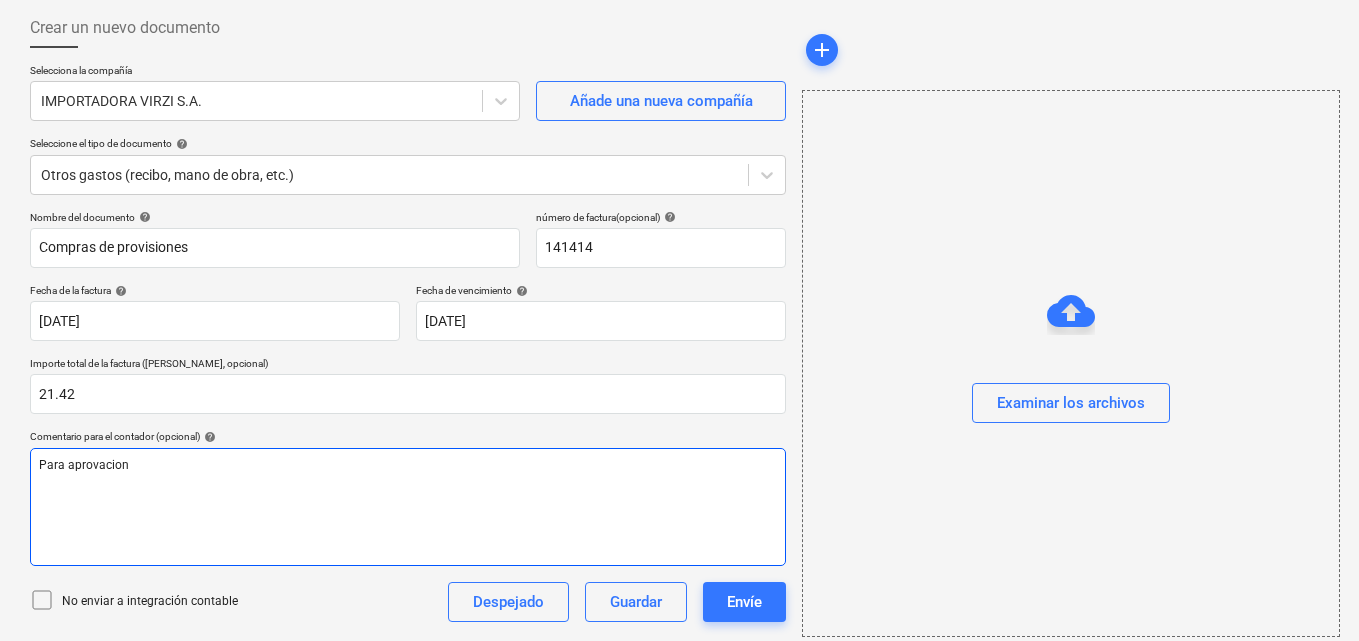 click on "Para aprovacion" at bounding box center (408, 465) 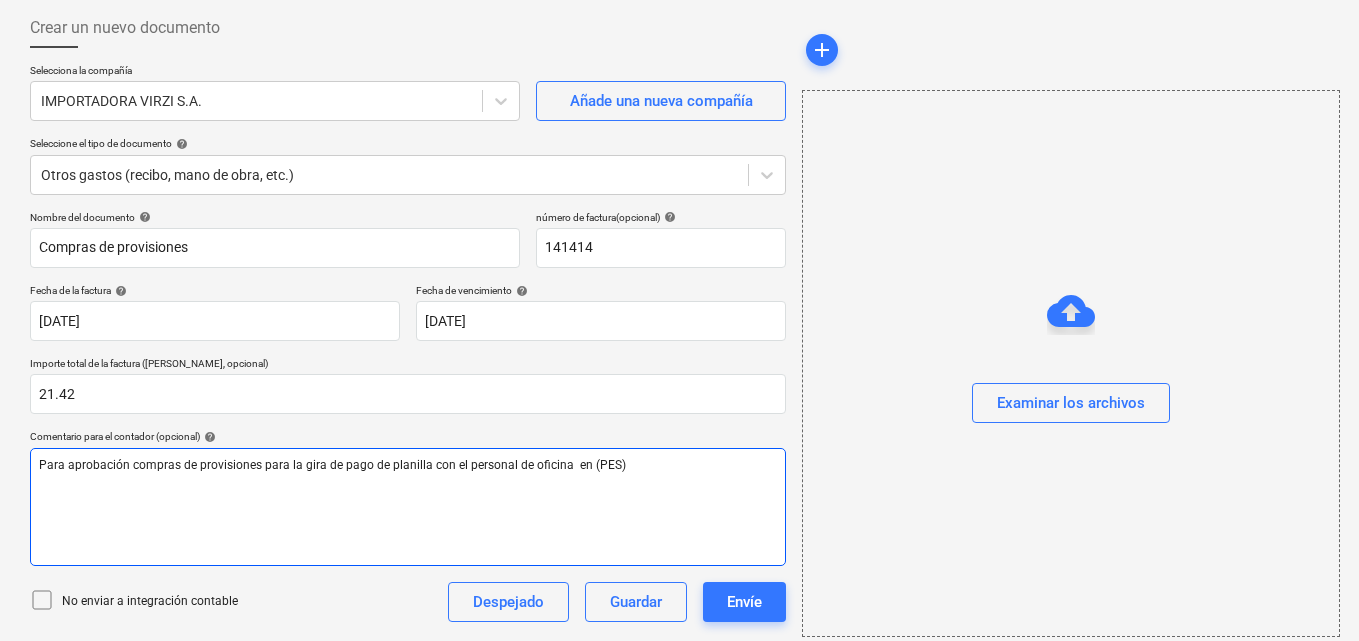 click on "Para aprobación compras de provisiones para la gira de pago de planilla con el personal de oficina  en (PES)" at bounding box center (332, 465) 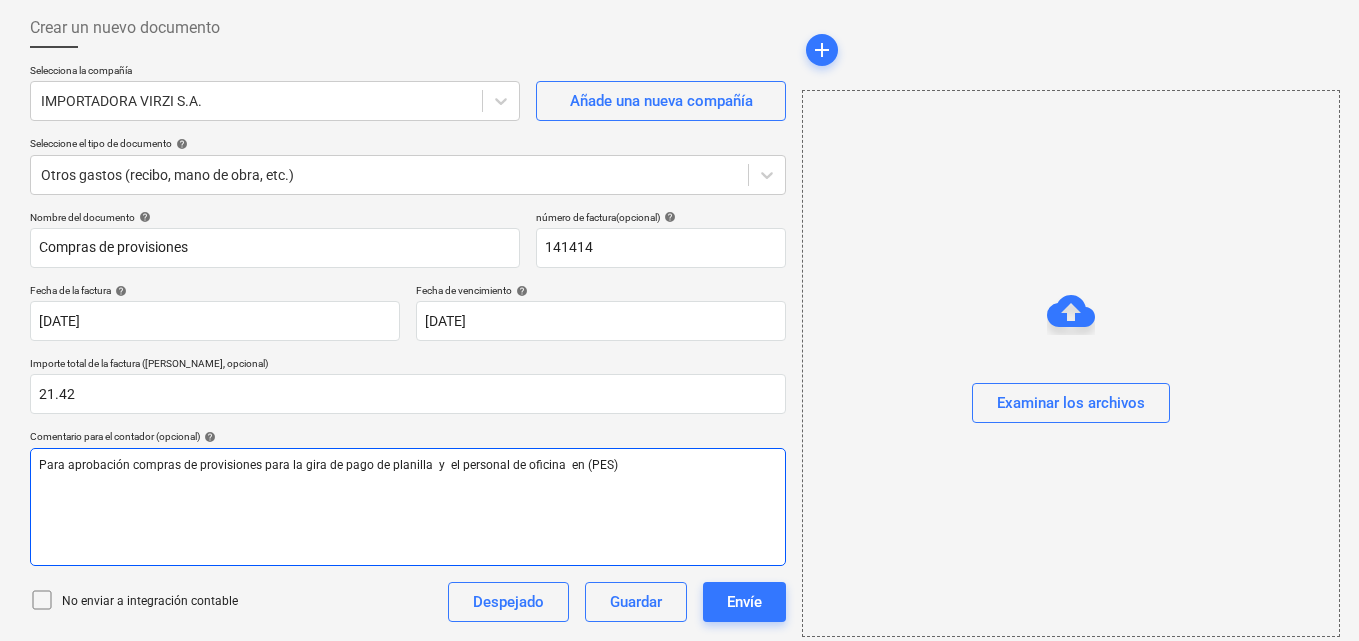 click on "Para aprobación compras de provisiones para la gira de pago de planilla  y  el personal de oficina  en (PES)" at bounding box center [328, 465] 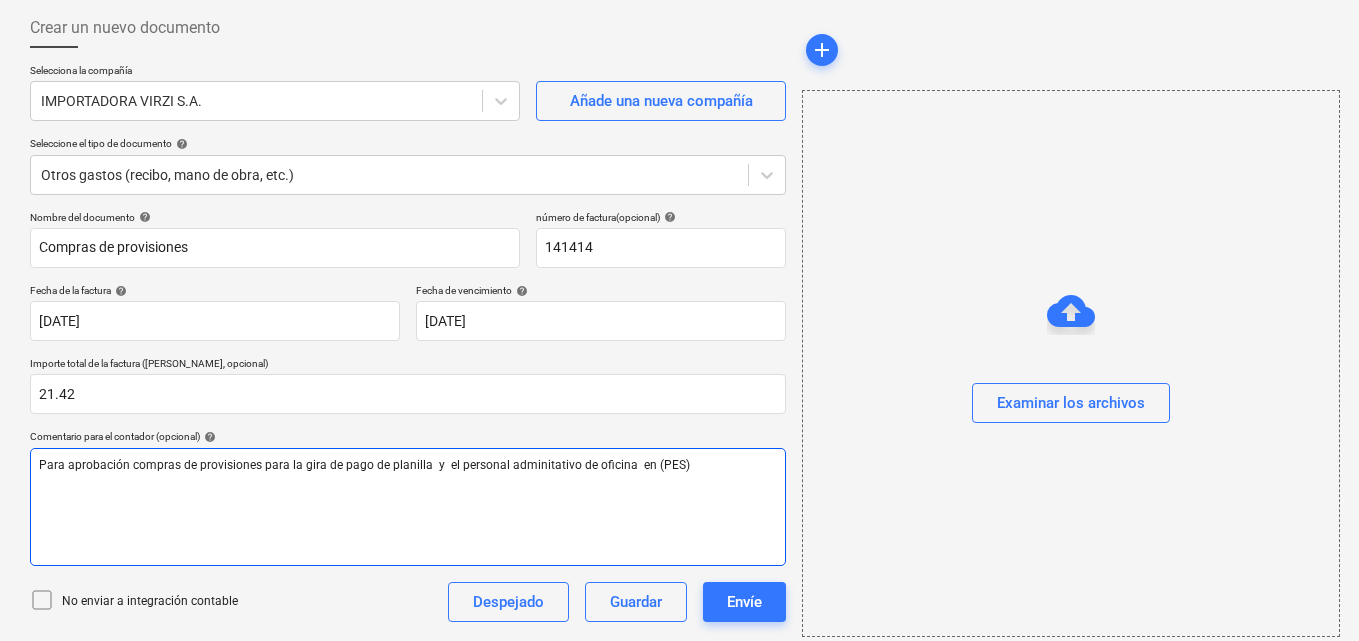 click on "Para aprobación compras de provisiones para la gira de pago de planilla  y  el personal adminitativo de oficina  en (PES)" at bounding box center (364, 465) 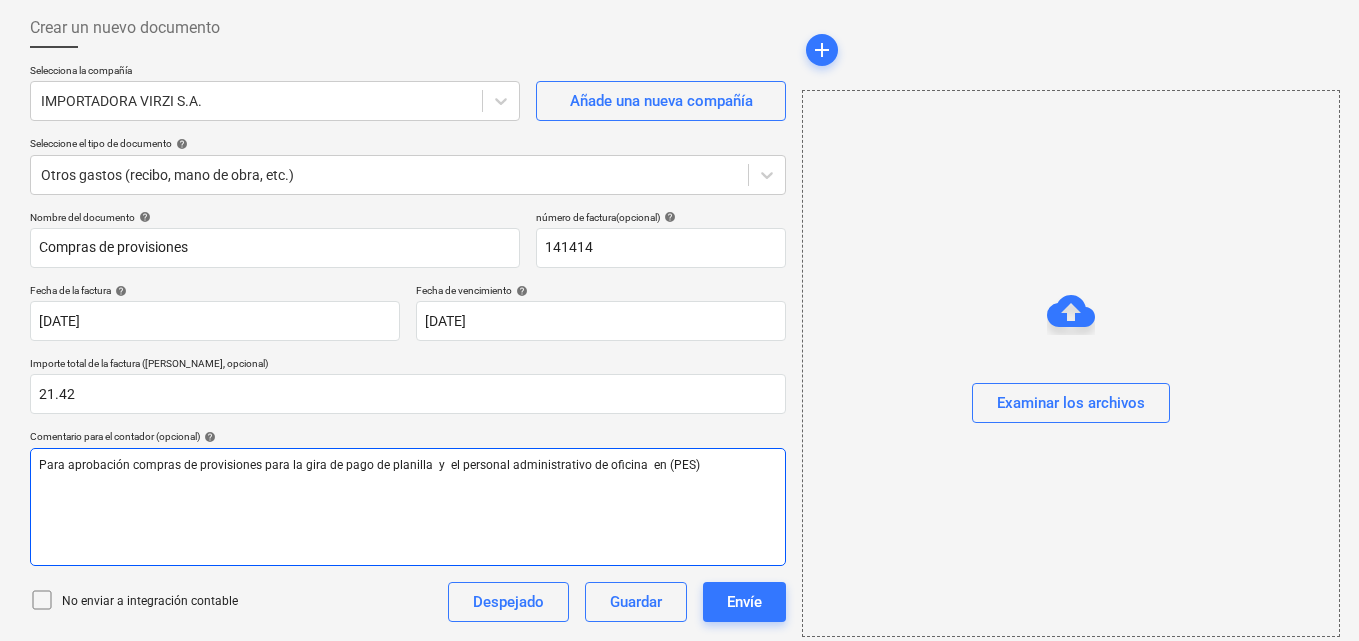 click on "Para aprobación compras de provisiones para la gira de pago de planilla  y  el personal administrativo de oficina  en (PES)" at bounding box center (408, 465) 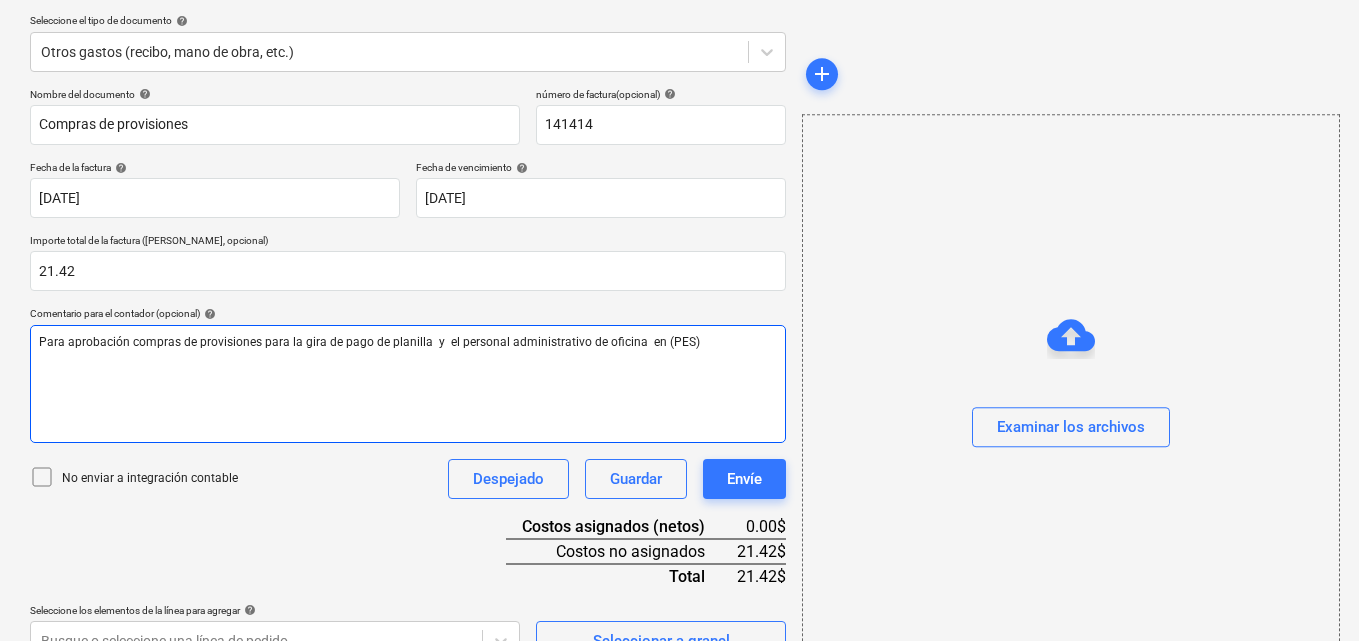 scroll, scrollTop: 259, scrollLeft: 0, axis: vertical 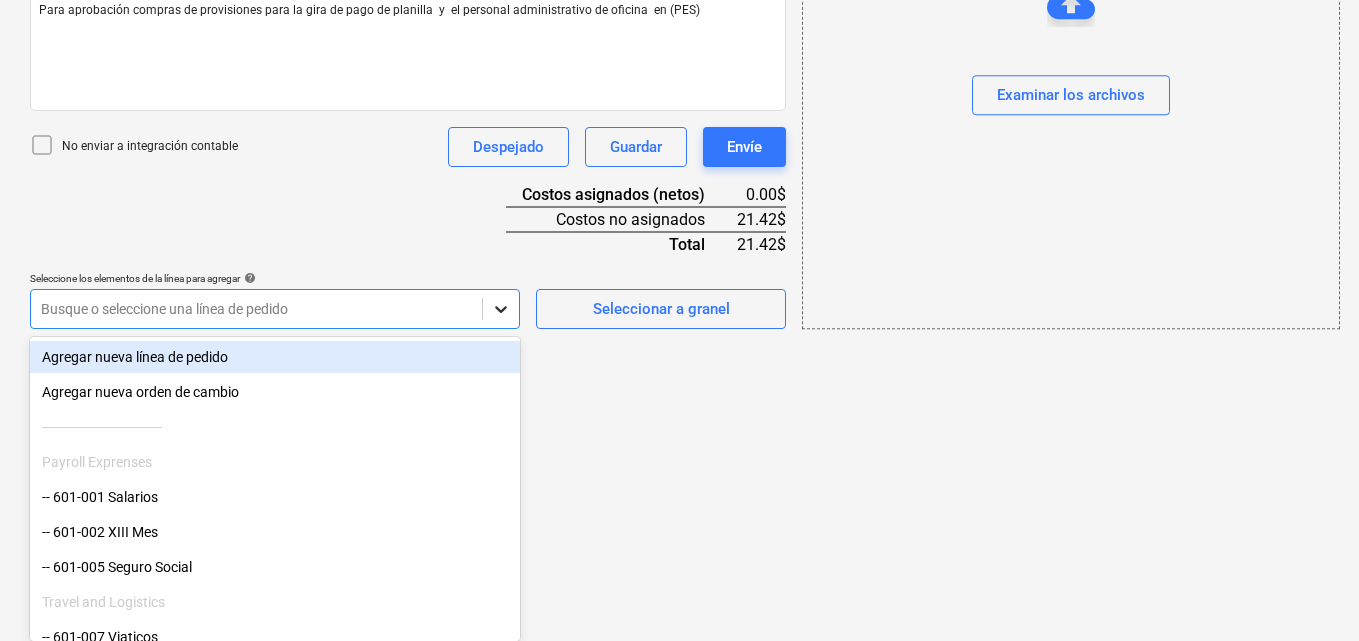 click on "Ventas Proyectos Contactos Compañía Bandeja de entrada 1 Aprobaciones format_size keyboard_arrow_down help search Busca en notifications 56 keyboard_arrow_down [PERSON_NAME] keyboard_arrow_down CATILAND ESTATES Presupuesto 2 Contrato principal RFQs Subcontratos Reporte de progreso Ordenes de compra Costos 7 Ingreso Archivos 6 Más keyboard_arrow_down 1 Crear un nuevo documento Selecciona la compañía IMPORTADORA [PERSON_NAME] S.A.   Añade una nueva compañía Seleccione el tipo de documento help Otros gastos (recibo, mano de obra, etc.) Nombre del documento help Compras de provisiones número de factura  (opcional) help 141414 Fecha de la factura help [DATE] 21.07.2025 Press the down arrow key to interact with the calendar and
select a date. Press the question mark key to get the keyboard shortcuts for changing dates. Fecha de vencimiento help [DATE] 21.07.2025 Importe total de la factura (coste neto, opcional) 21.42 Comentario para el contador (opcional) help No enviar a integración contable help" at bounding box center (679, -235) 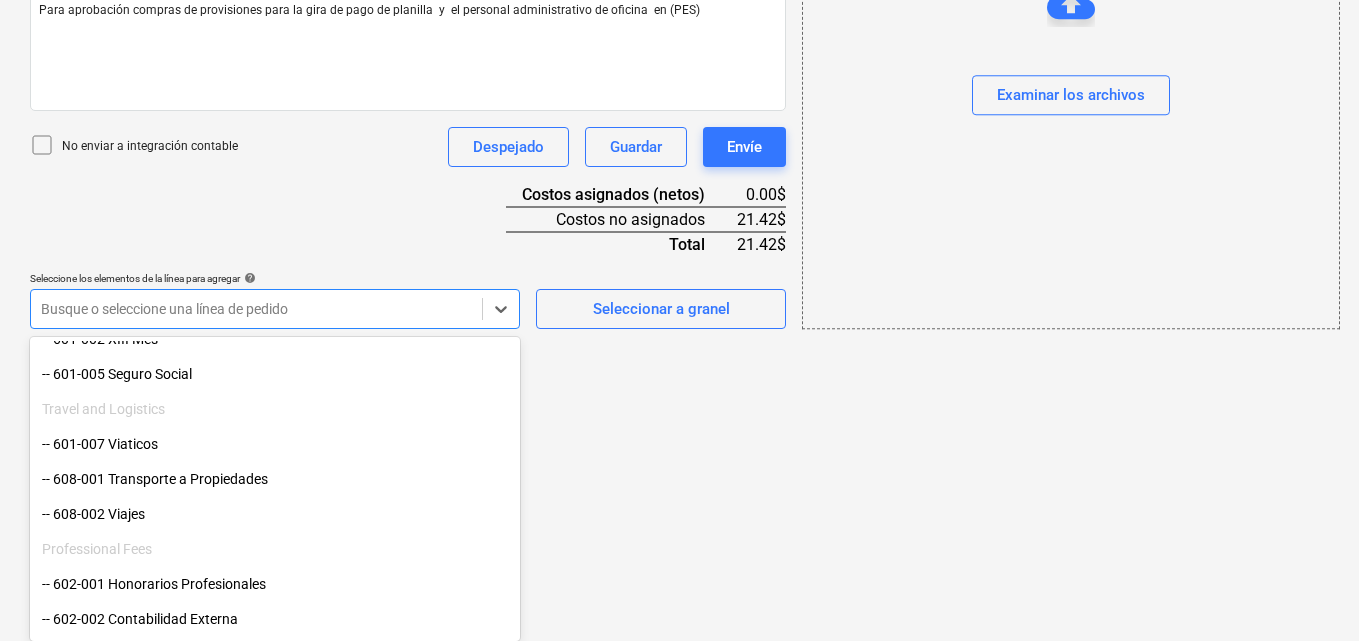 scroll, scrollTop: 200, scrollLeft: 0, axis: vertical 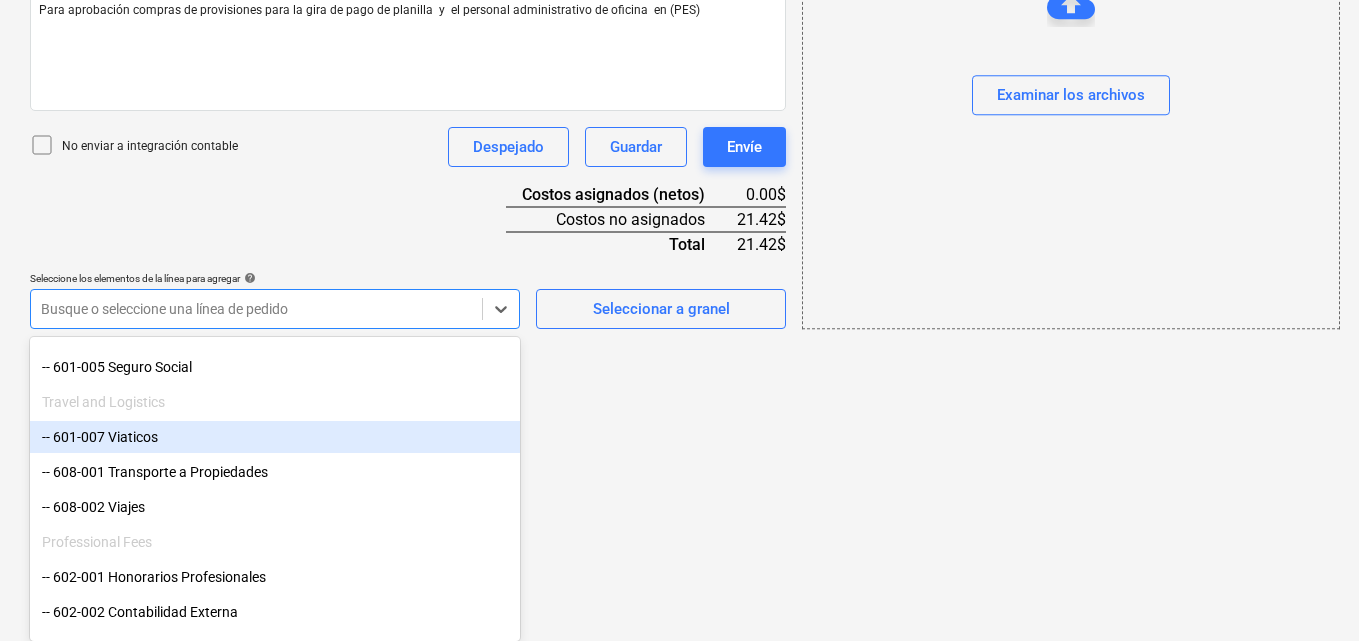 click on "--  601-007 Viaticos" at bounding box center [275, 437] 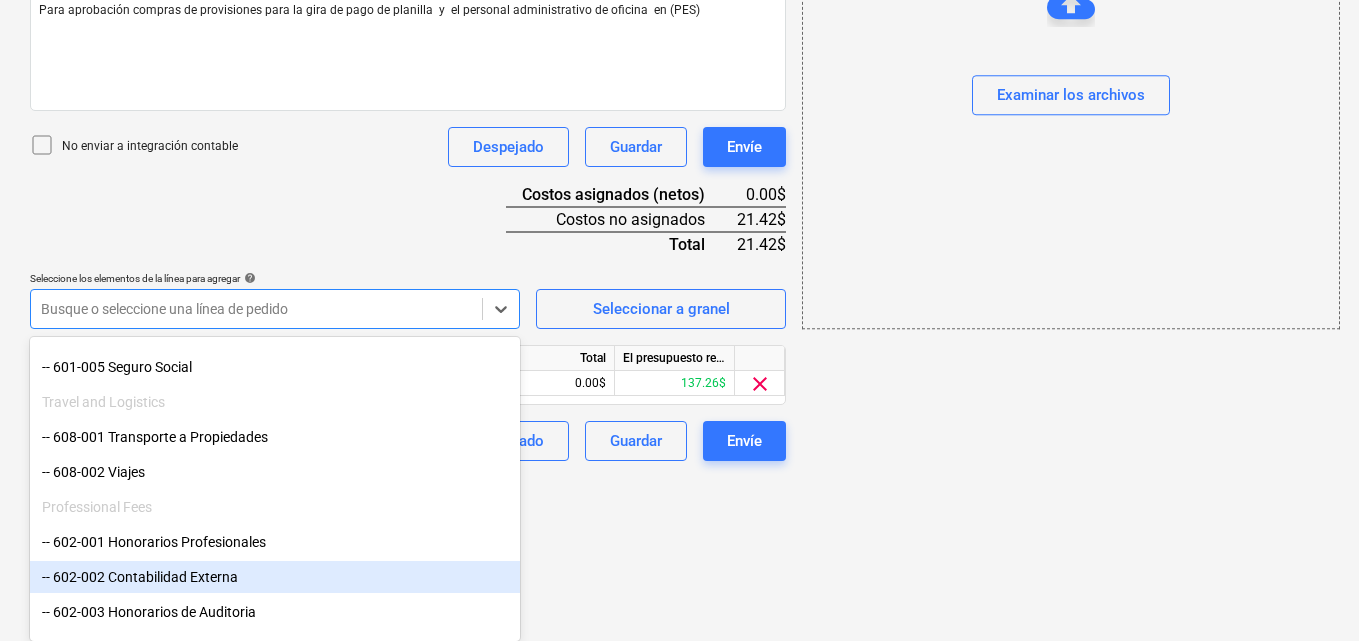 click on "Ventas Proyectos Contactos Compañía Bandeja de entrada 1 Aprobaciones format_size keyboard_arrow_down help search Busca en notifications 56 keyboard_arrow_down [PERSON_NAME] keyboard_arrow_down CATILAND ESTATES Presupuesto 2 Contrato principal RFQs Subcontratos Reporte de progreso Ordenes de compra Costos 7 Ingreso Archivos 6 Más keyboard_arrow_down 1 Crear un nuevo documento Selecciona la compañía IMPORTADORA [PERSON_NAME] S.A.   Añade una nueva compañía Seleccione el tipo de documento help Otros gastos (recibo, mano de obra, etc.) Nombre del documento help Compras de provisiones número de factura  (opcional) help 141414 Fecha de la factura help [DATE] 21.07.2025 Press the down arrow key to interact with the calendar and
select a date. Press the question mark key to get the keyboard shortcuts for changing dates. Fecha de vencimiento help [DATE] 21.07.2025 Importe total de la factura (coste neto, opcional) 21.42 Comentario para el contador (opcional) help No enviar a integración contable" at bounding box center [679, -235] 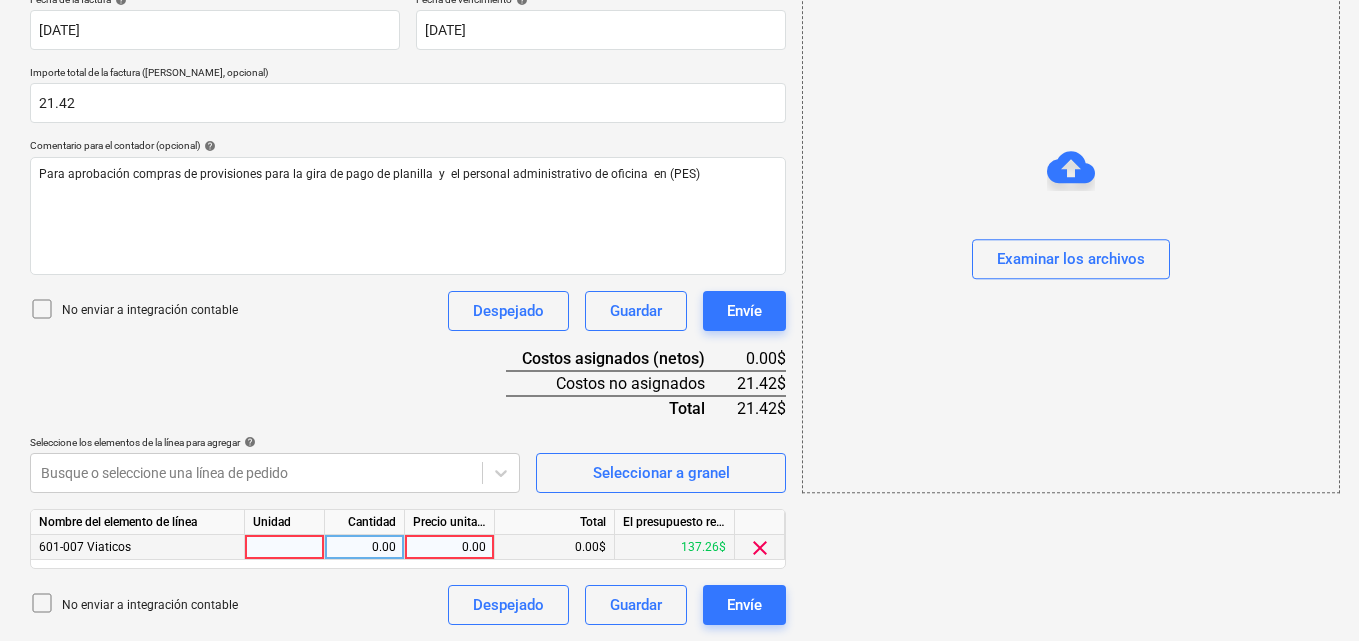 click at bounding box center [285, 547] 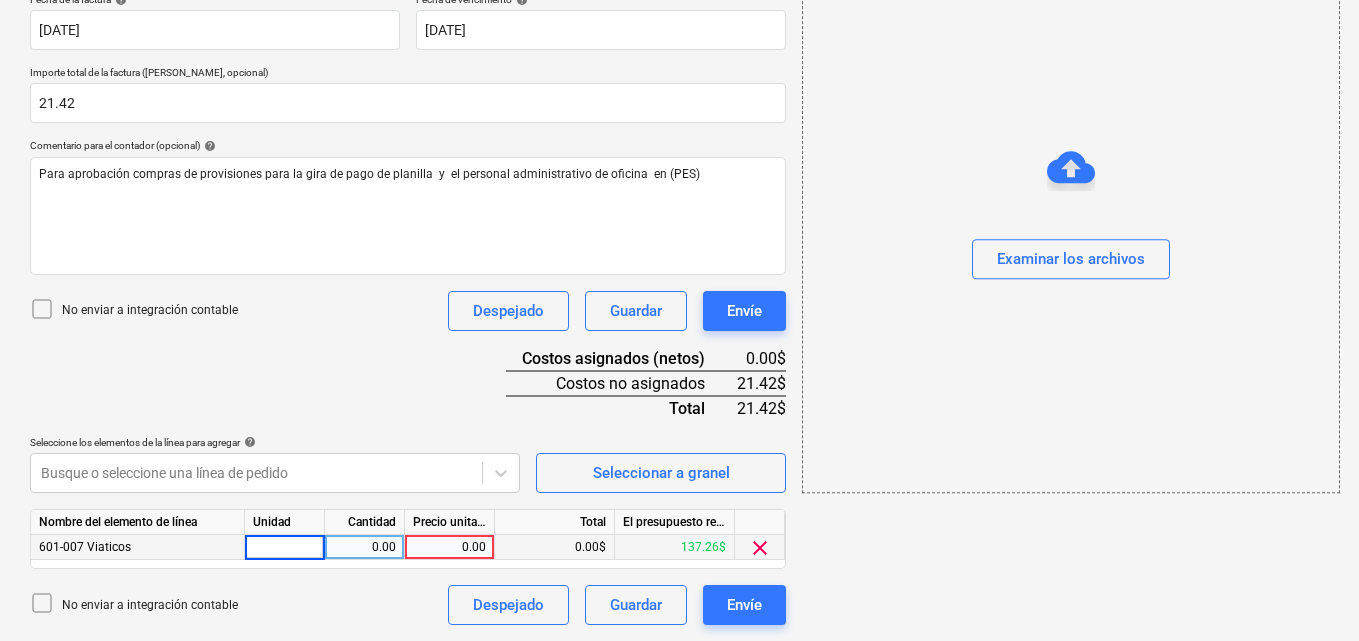type on "1" 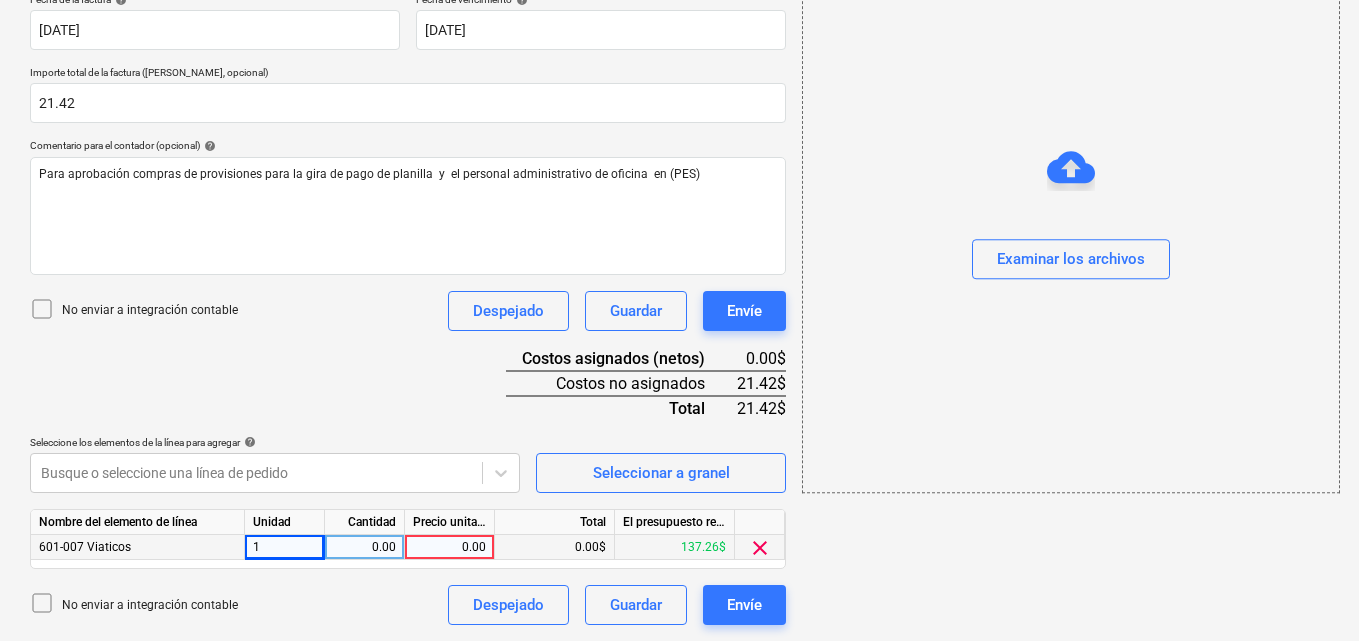 click on "0.00" at bounding box center (364, 547) 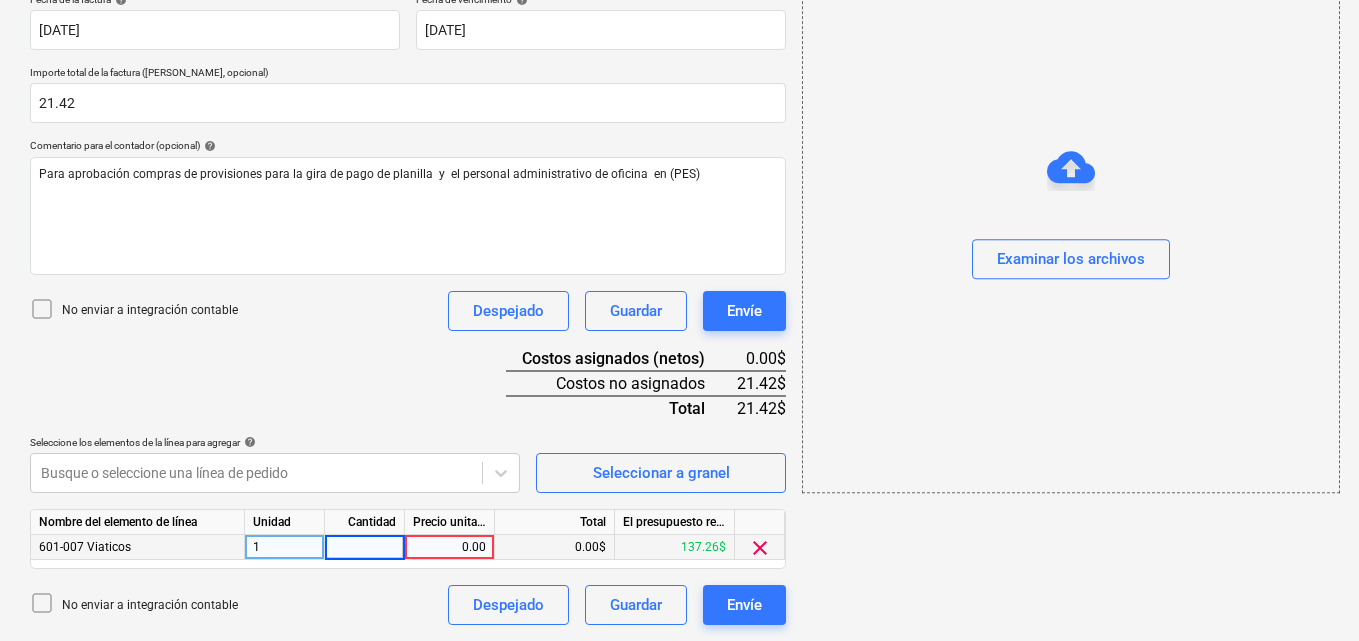 type on "1" 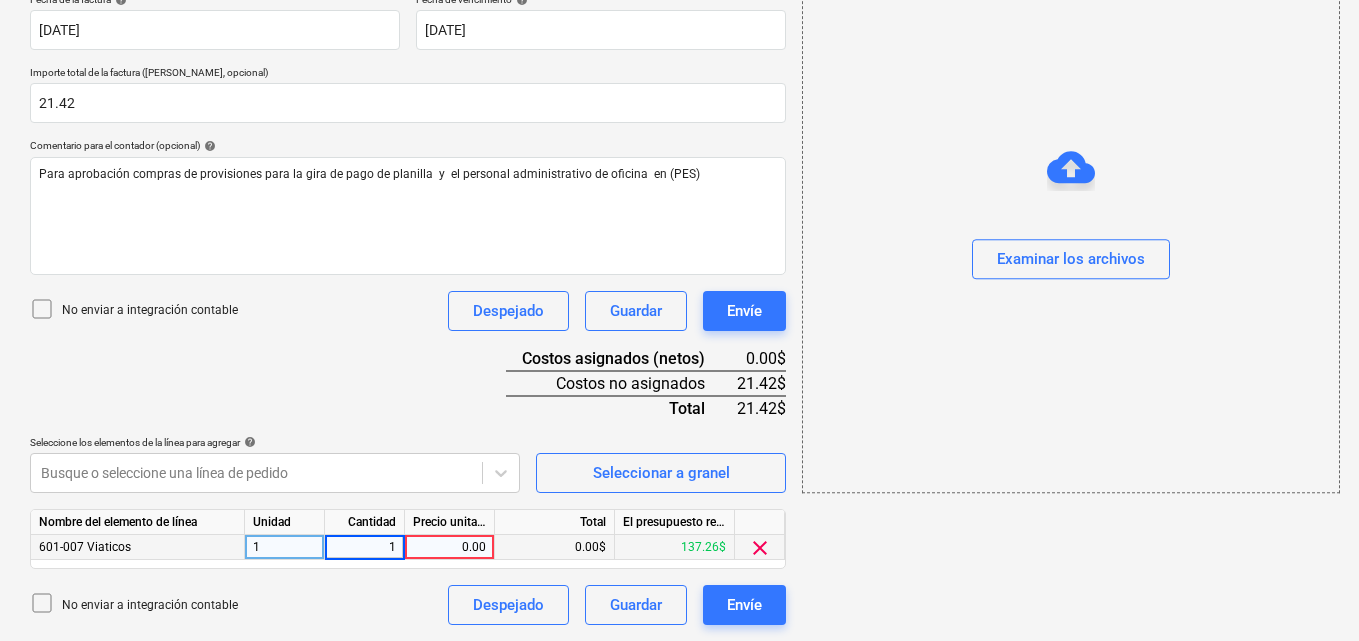 click on "0.00" at bounding box center [449, 547] 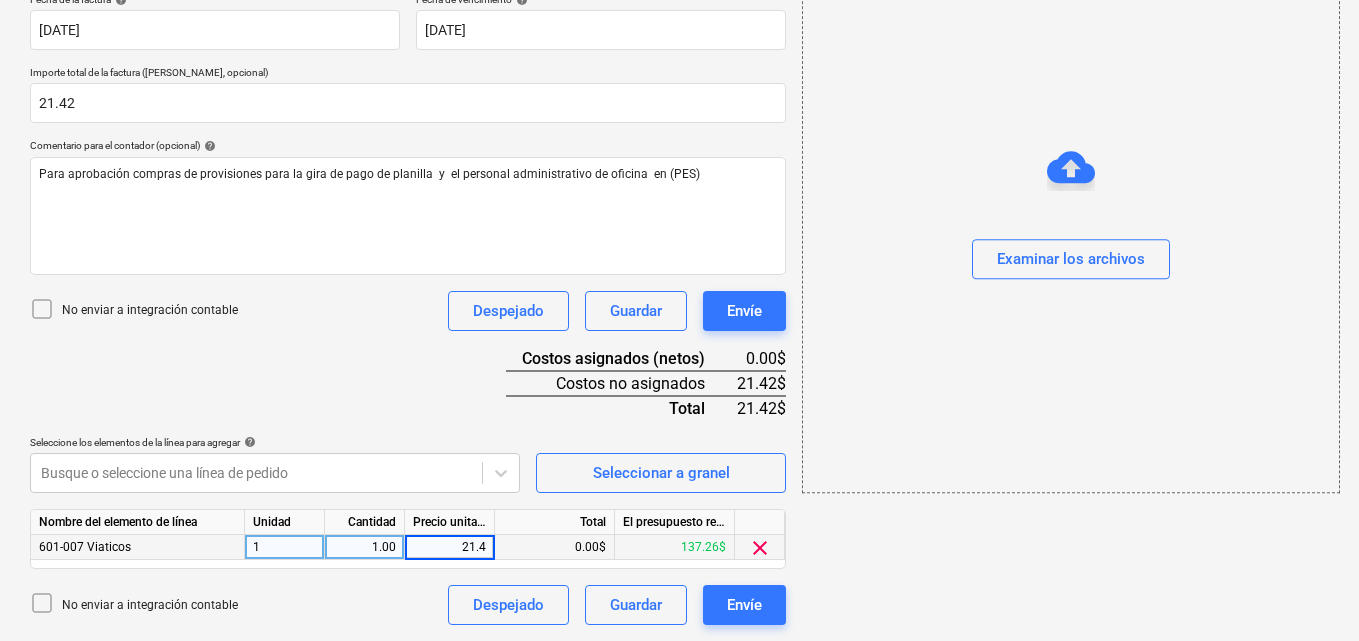 type on "21.42" 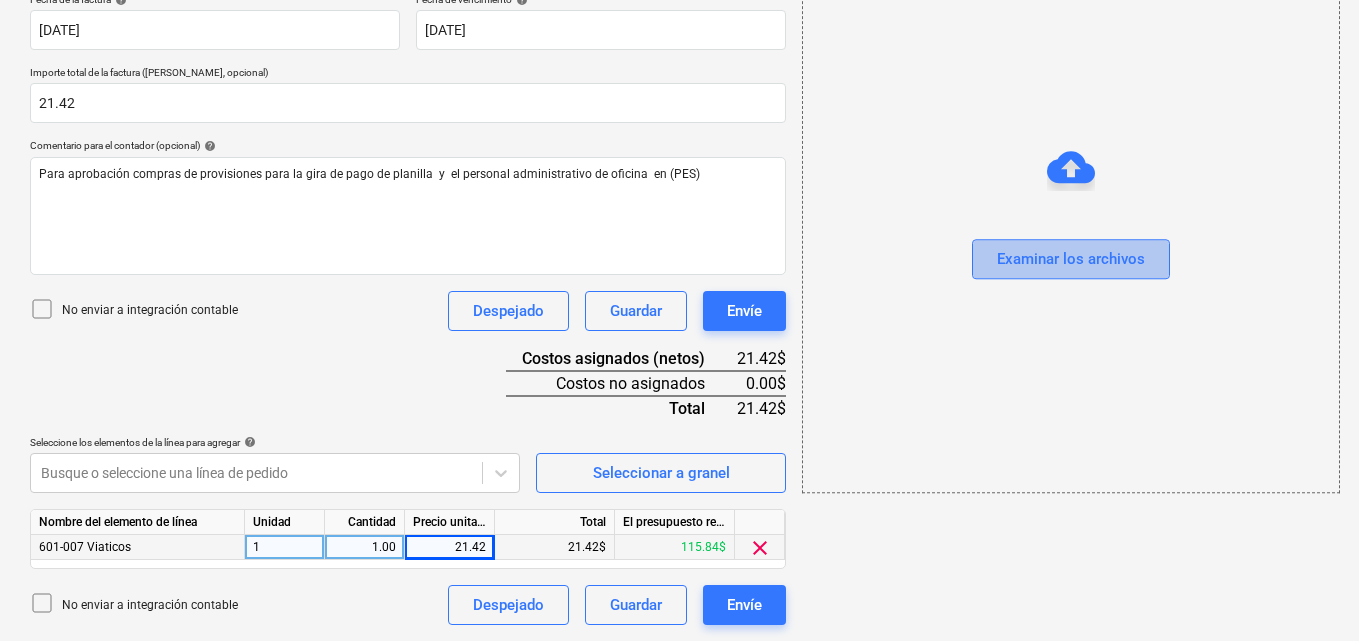 click on "Examinar los archivos" at bounding box center [1071, 260] 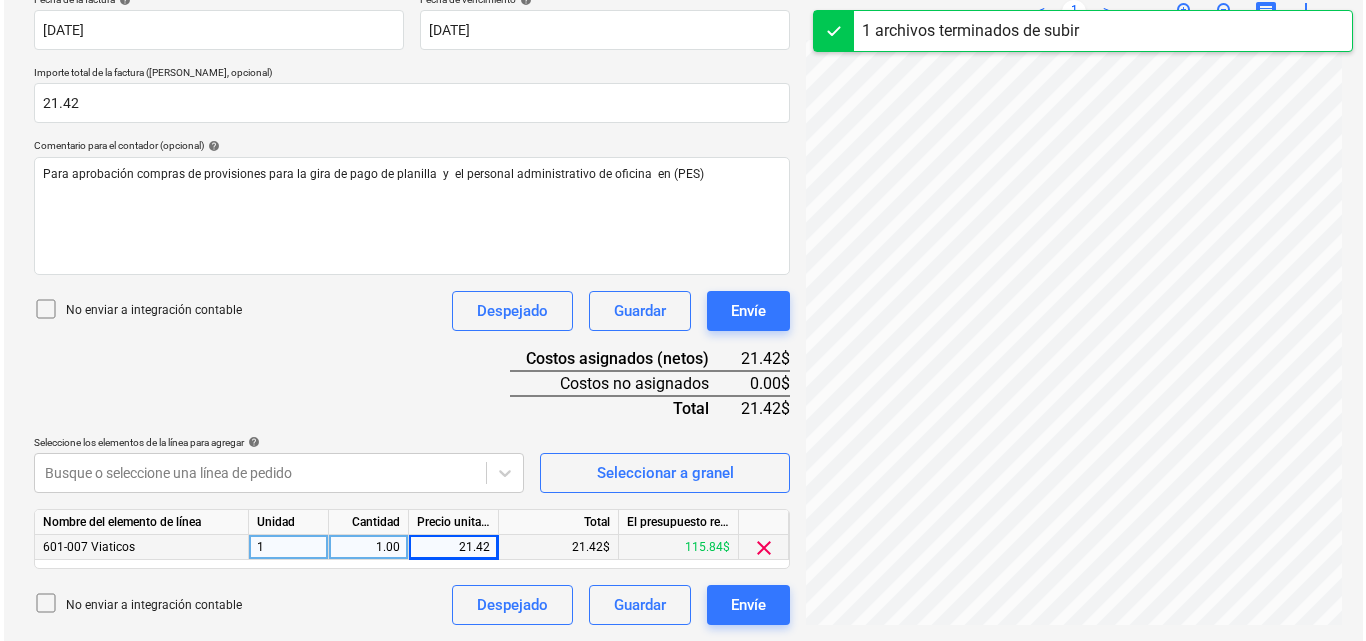 scroll, scrollTop: 272, scrollLeft: 0, axis: vertical 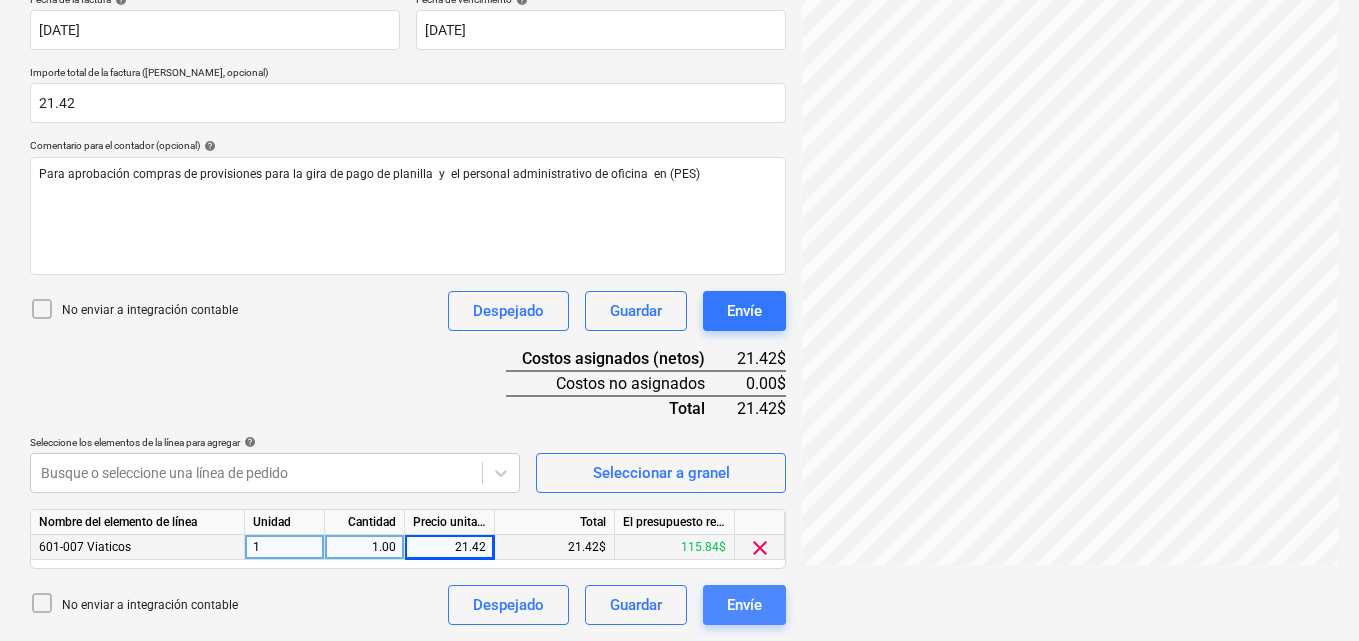 click on "Envíe" at bounding box center [744, 605] 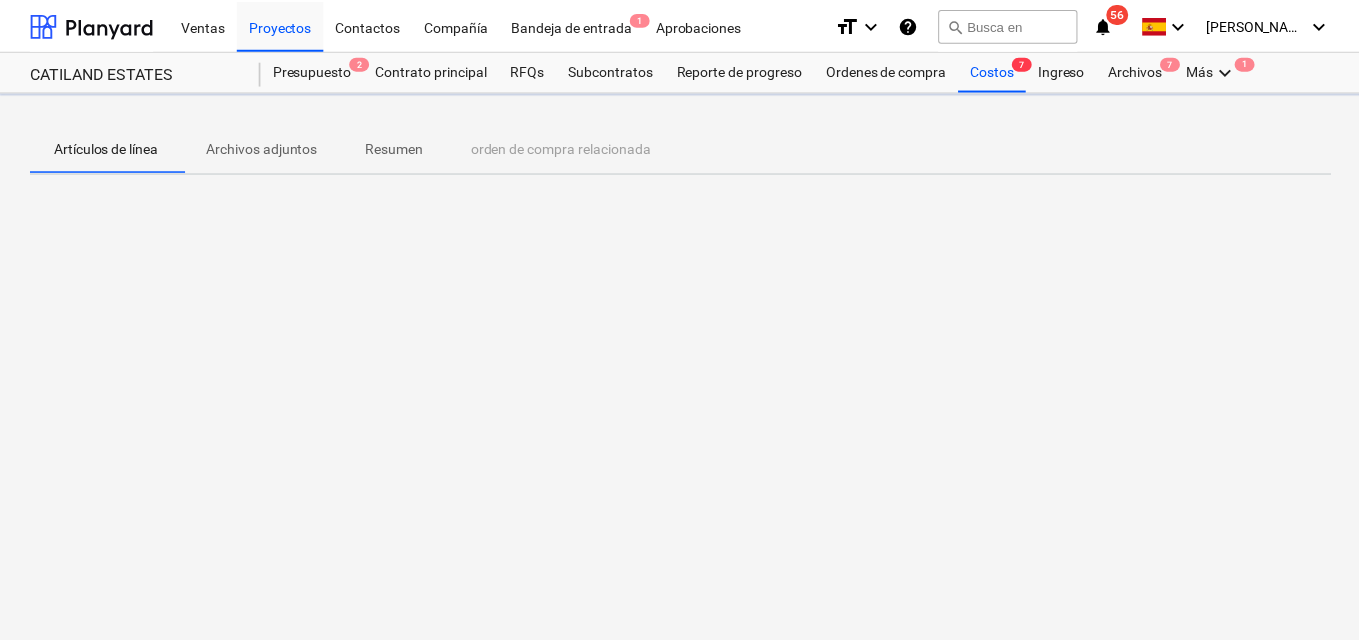 scroll, scrollTop: 0, scrollLeft: 0, axis: both 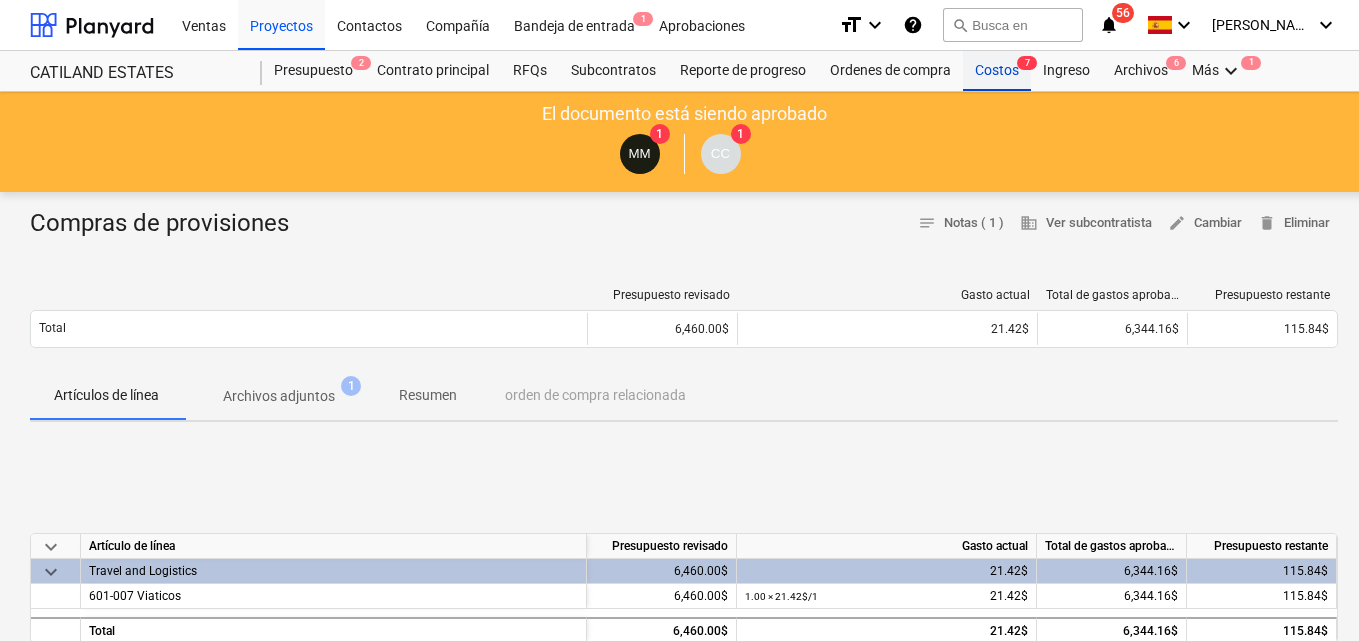 click on "Costos 7" at bounding box center [997, 71] 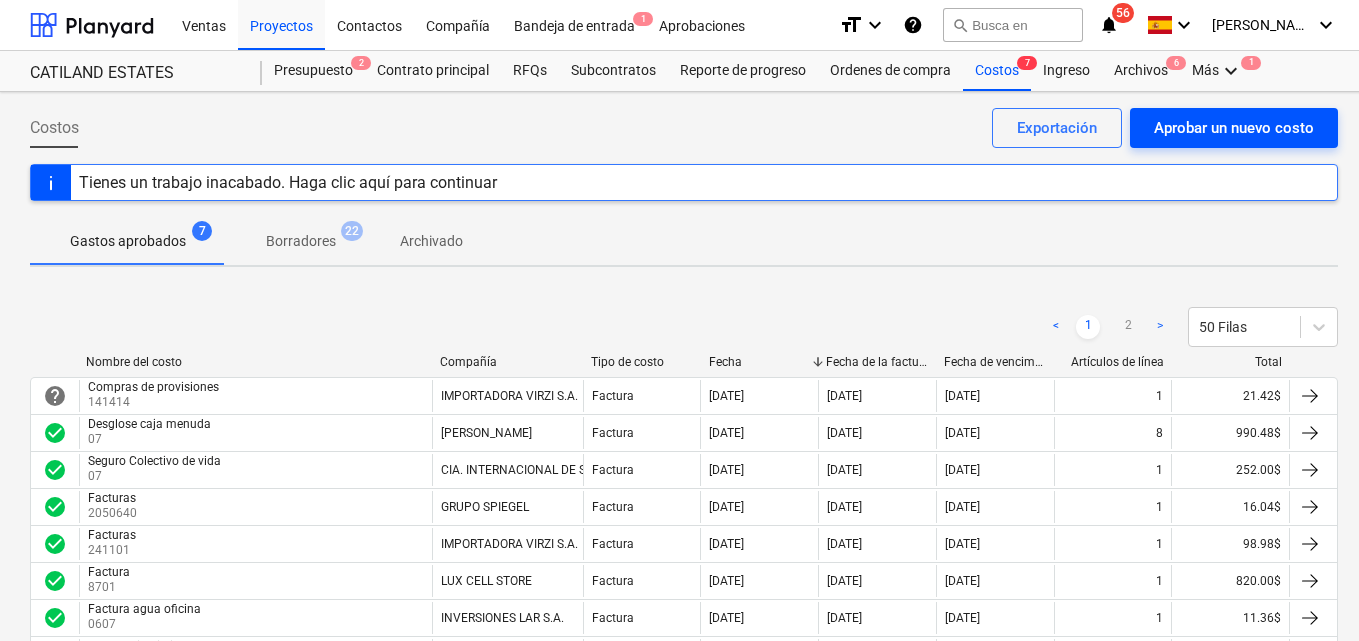 click on "Aprobar un nuevo costo" at bounding box center [1234, 128] 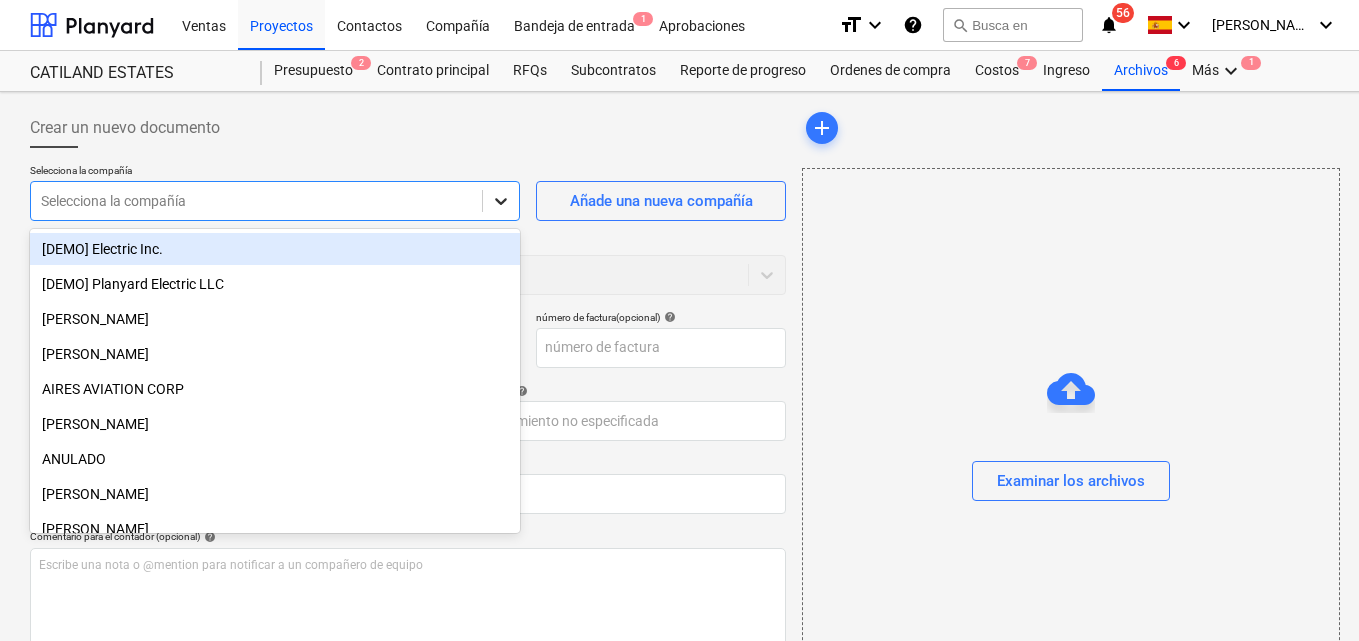 click 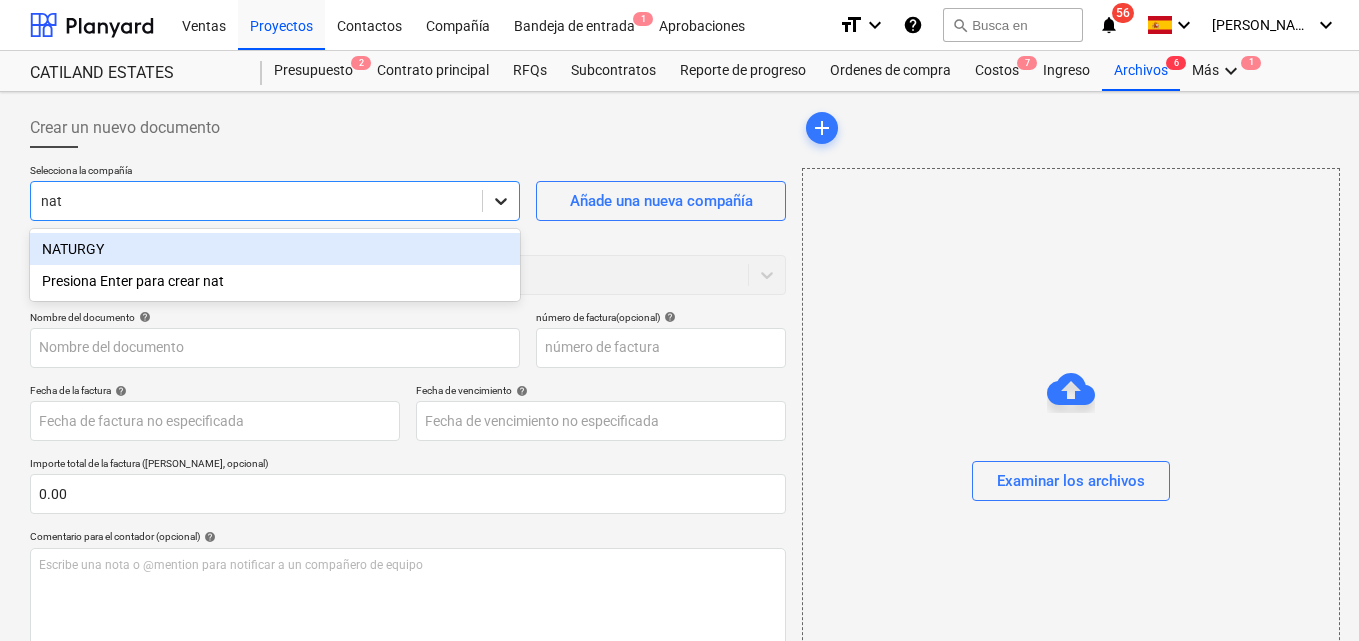 type on "natu" 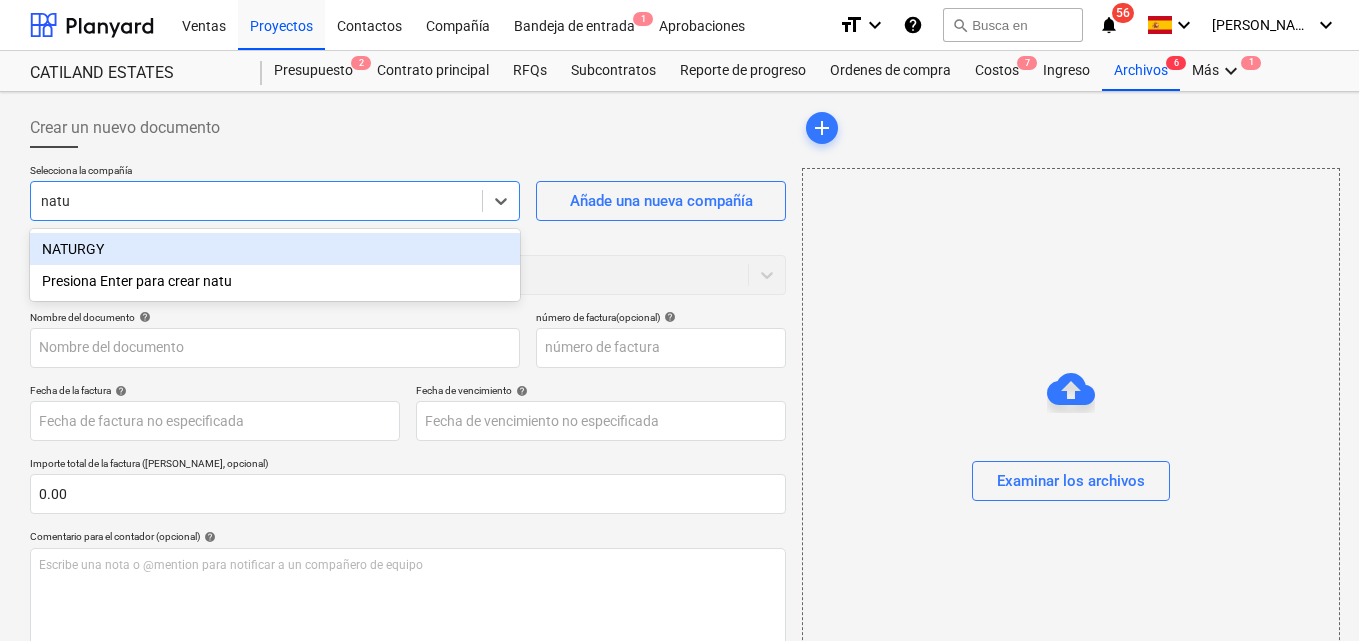 click on "NATURGY" at bounding box center [275, 249] 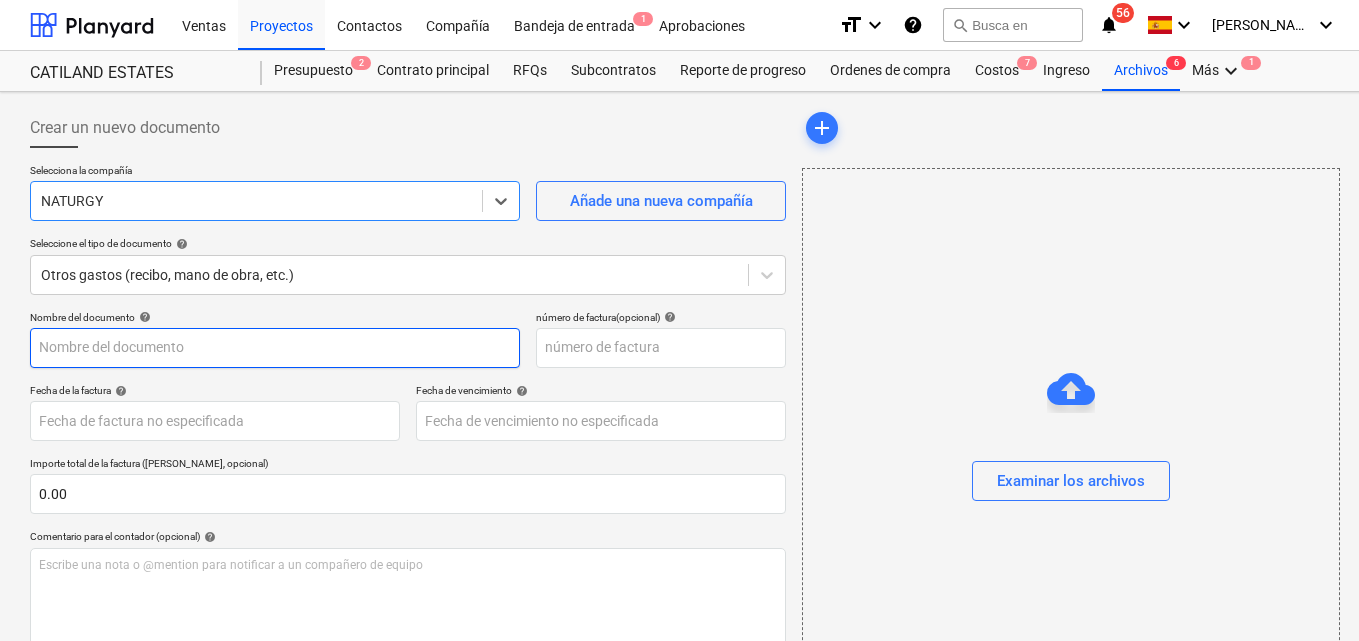 click at bounding box center (275, 348) 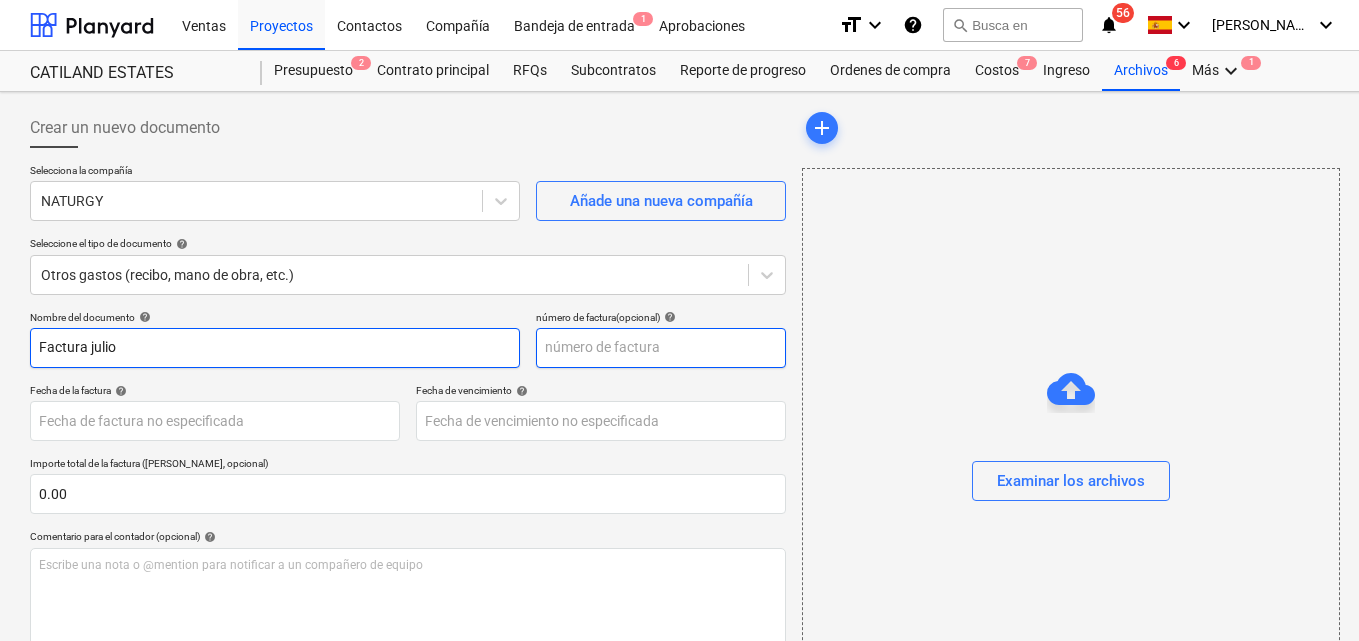 type on "Factura julio" 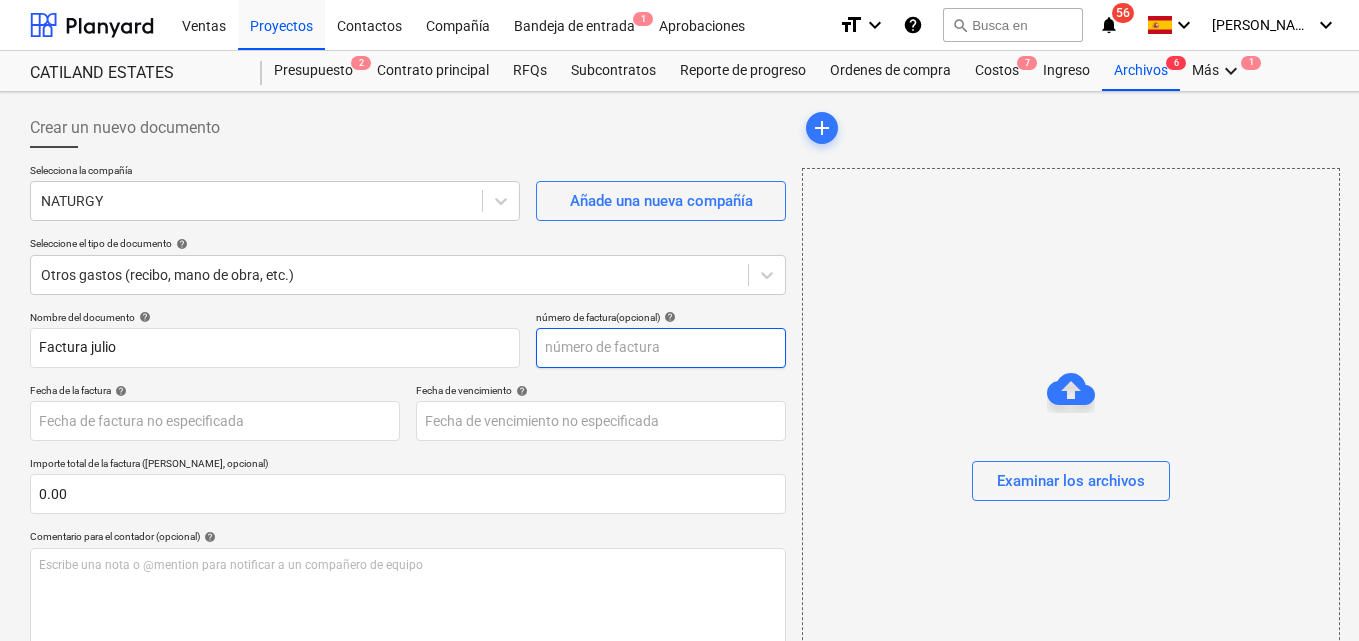click at bounding box center [661, 348] 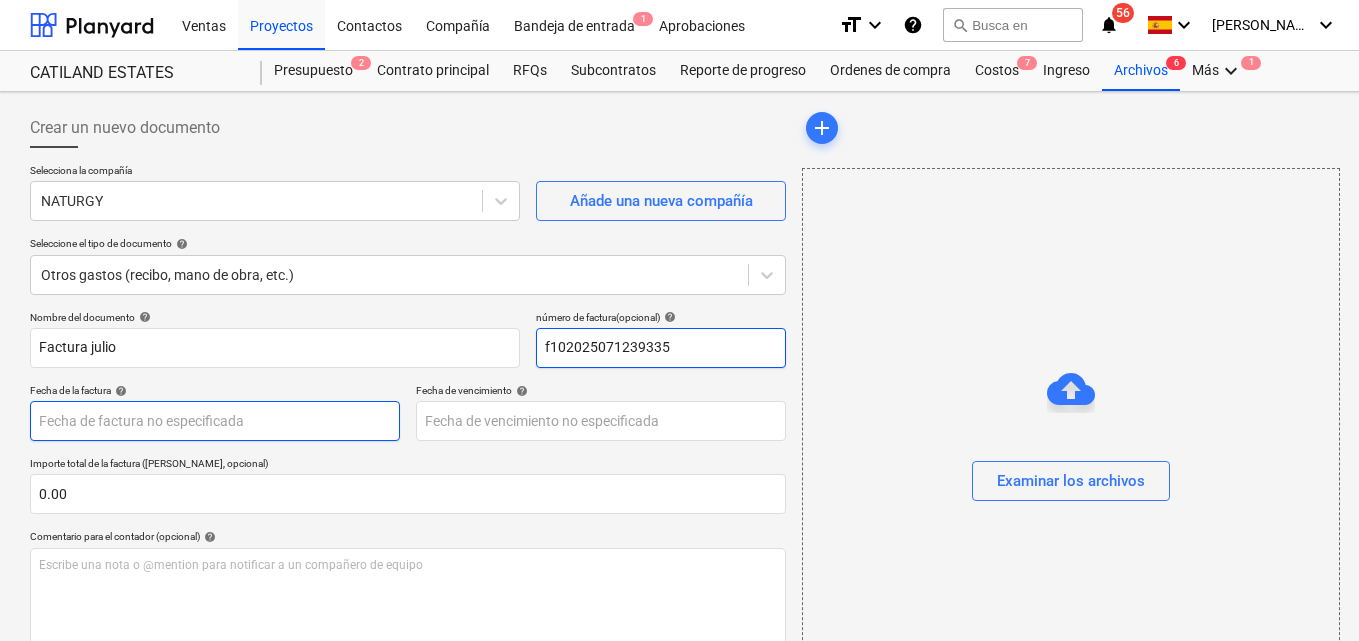 type on "f102025071239335" 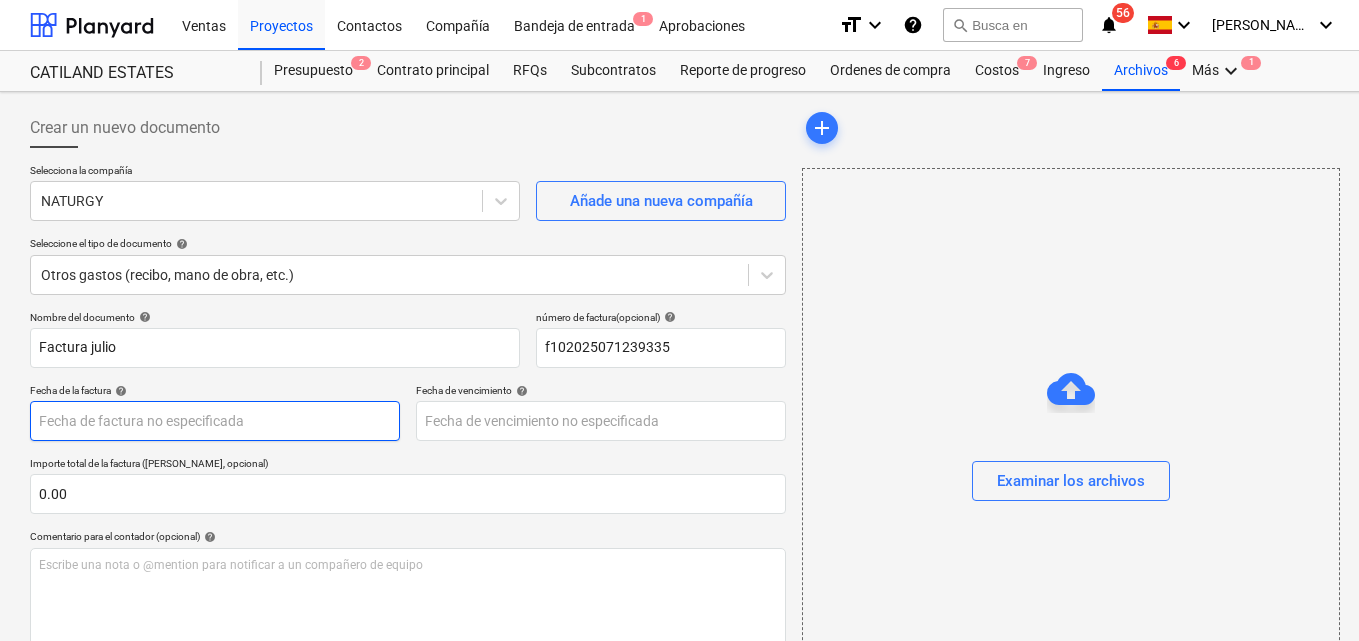 click on "Ventas Proyectos Contactos Compañía Bandeja de entrada 1 Aprobaciones format_size keyboard_arrow_down help search Busca en notifications 56 keyboard_arrow_down [PERSON_NAME] keyboard_arrow_down CATILAND ESTATES [GEOGRAPHIC_DATA] ESTATES Presupuesto 2 Contrato principal RFQs Subcontratos Reporte de progreso Ordenes de compra Costos 7 Ingreso Archivos 6 Más keyboard_arrow_down 1 Crear un nuevo documento Selecciona la compañía NATURGY   Añade una nueva compañía Seleccione el tipo de documento help Otros gastos (recibo, mano de obra, etc.) Nombre del documento help Factura julio número de factura  (opcional) help f102025071239335 Fecha de la factura help Press the down arrow key to interact with the calendar and
select a date. Press the question mark key to get the keyboard shortcuts for changing dates. Fecha de vencimiento help Press the down arrow key to interact with the calendar and
select a date. Press the question mark key to get the keyboard shortcuts for changing dates. 0.00 help ﻿ Despejado help" at bounding box center [679, 320] 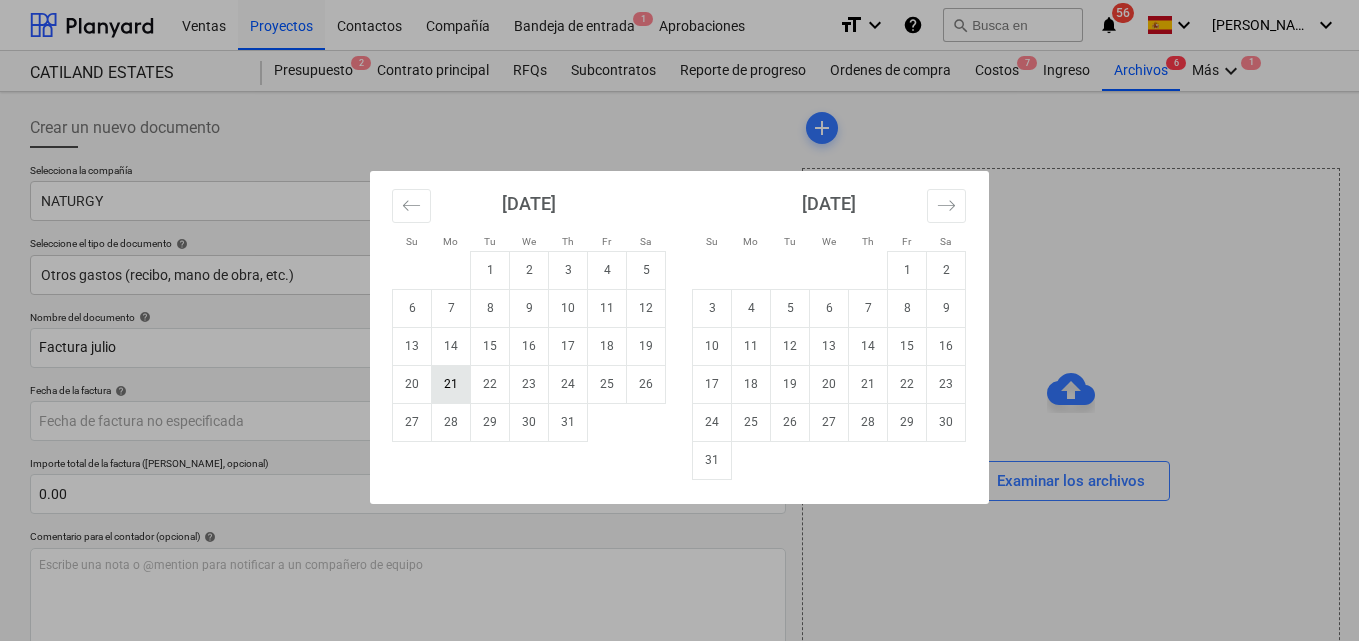 click on "21" at bounding box center [451, 384] 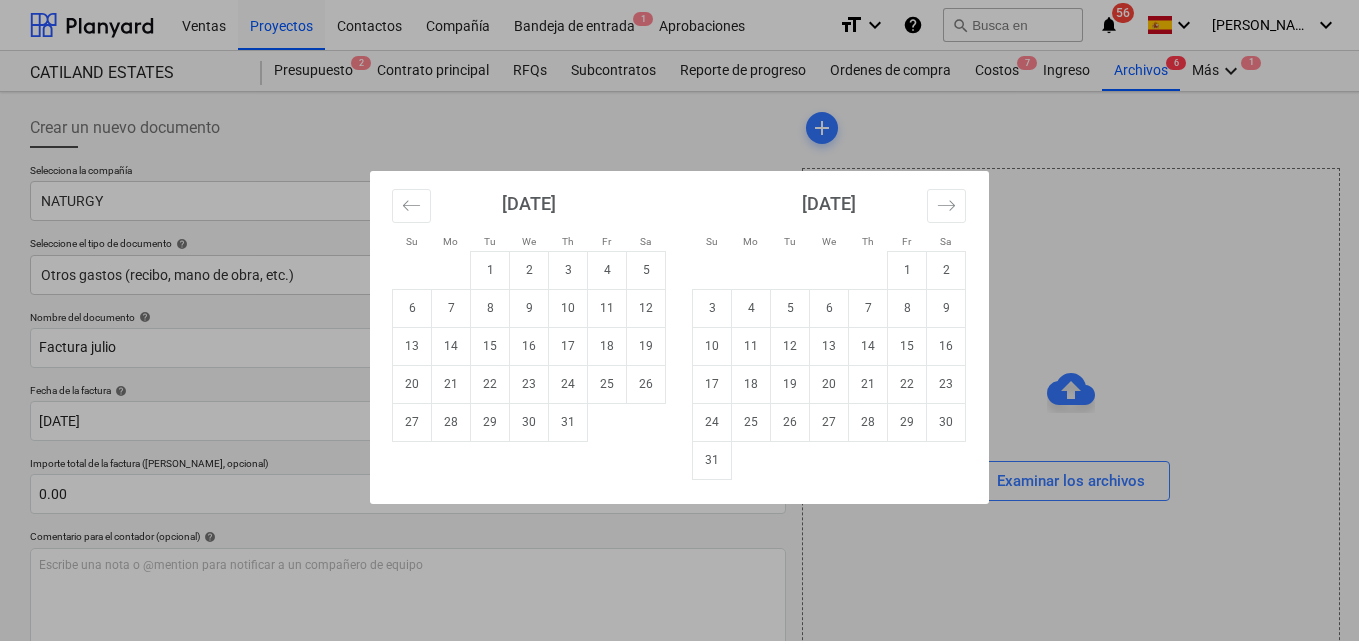 click on "Ventas Proyectos Contactos Compañía Bandeja de entrada 1 Aprobaciones format_size keyboard_arrow_down help search Busca en notifications 56 keyboard_arrow_down [PERSON_NAME] keyboard_arrow_down CATILAND ESTATES [GEOGRAPHIC_DATA] ESTATES Presupuesto 2 Contrato principal RFQs Subcontratos Reporte de progreso Ordenes de compra Costos 7 Ingreso Archivos 6 Más keyboard_arrow_down 1 Crear un nuevo documento Selecciona la compañía NATURGY   Añade una nueva compañía Seleccione el tipo de documento help Otros gastos (recibo, mano de obra, etc.) Nombre del documento help Factura julio número de factura  (opcional) help f102025071239335 Fecha de la factura help [DATE] 21.07.2025 Press the down arrow key to interact with the calendar and
select a date. Press the question mark key to get the keyboard shortcuts for changing dates. Fecha de vencimiento help Press the down arrow key to interact with the calendar and
select a date. Press the question mark key to get the keyboard shortcuts for changing dates. 0.00" at bounding box center [679, 320] 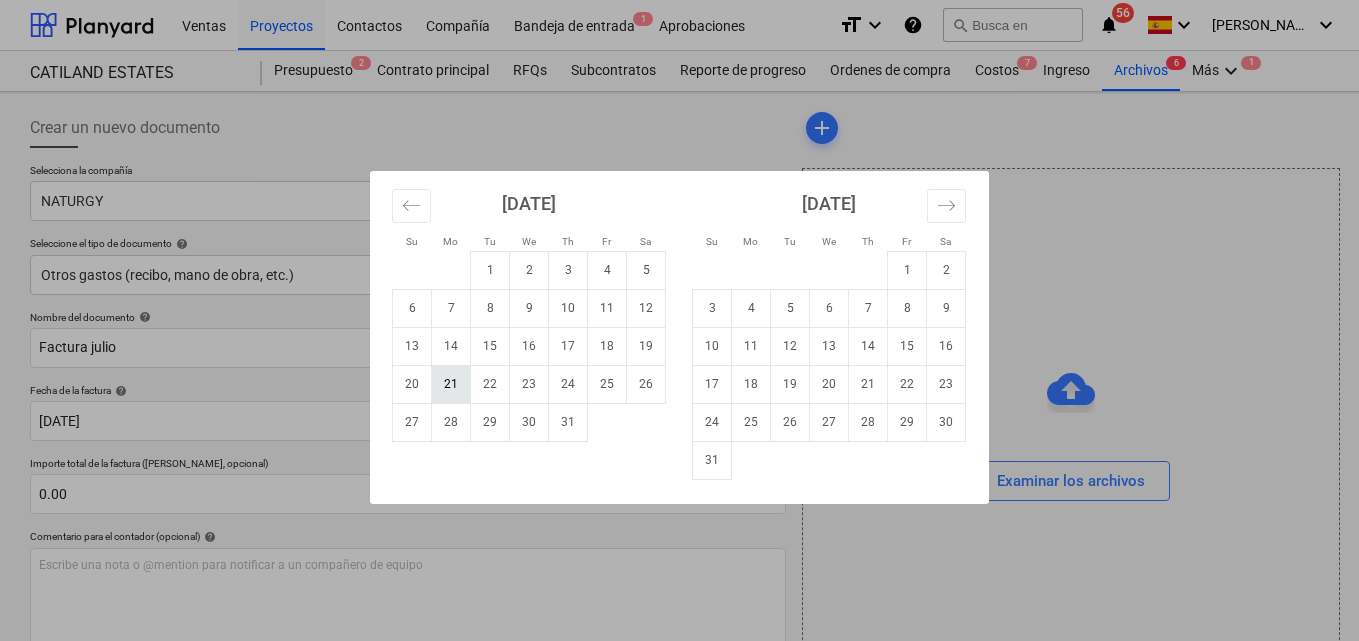 click on "21" at bounding box center (451, 384) 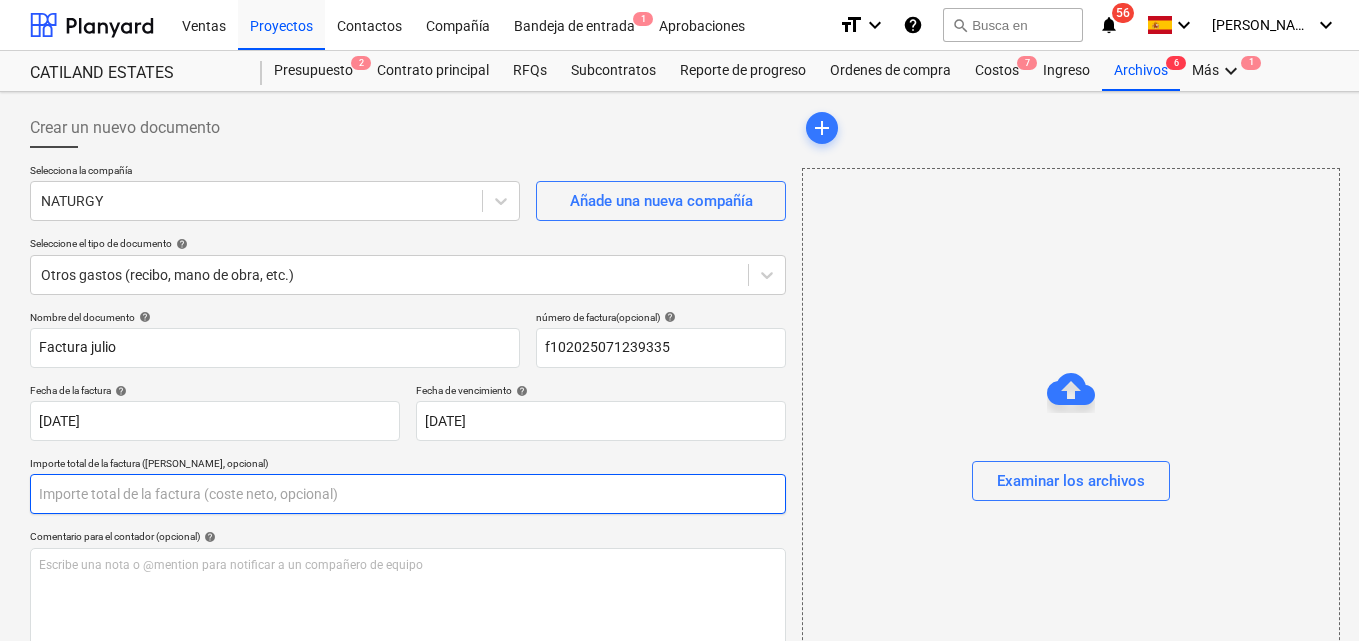 click at bounding box center [408, 494] 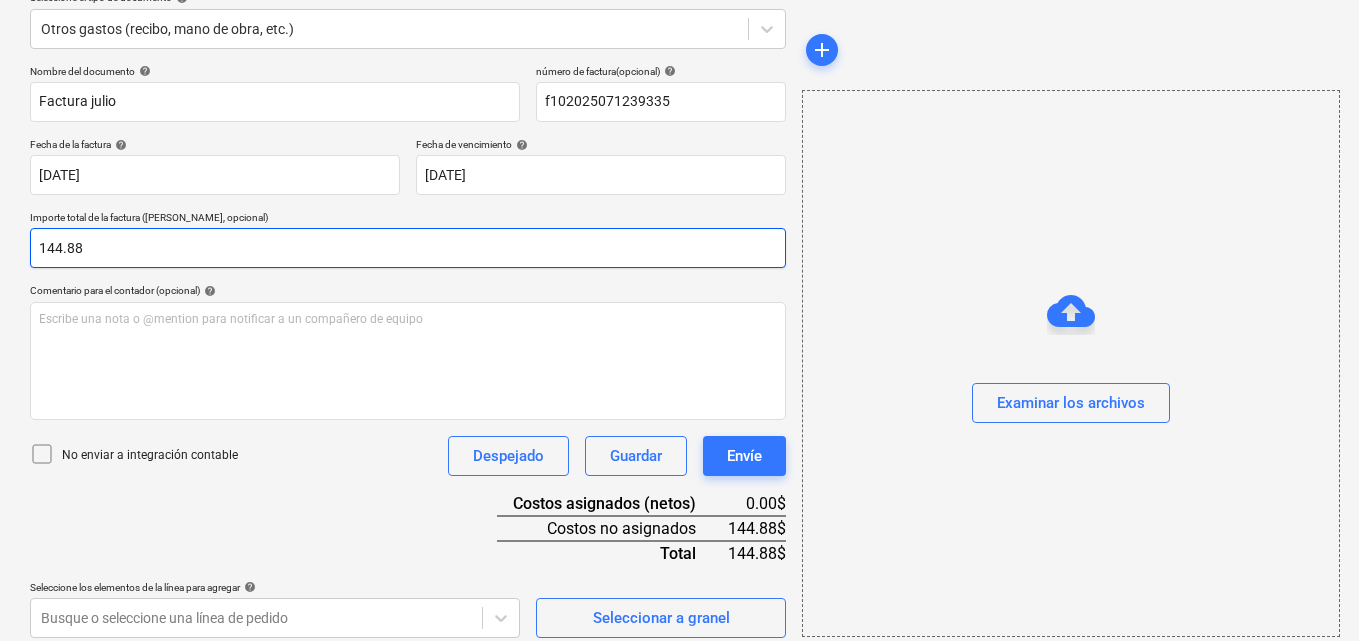 scroll, scrollTop: 259, scrollLeft: 0, axis: vertical 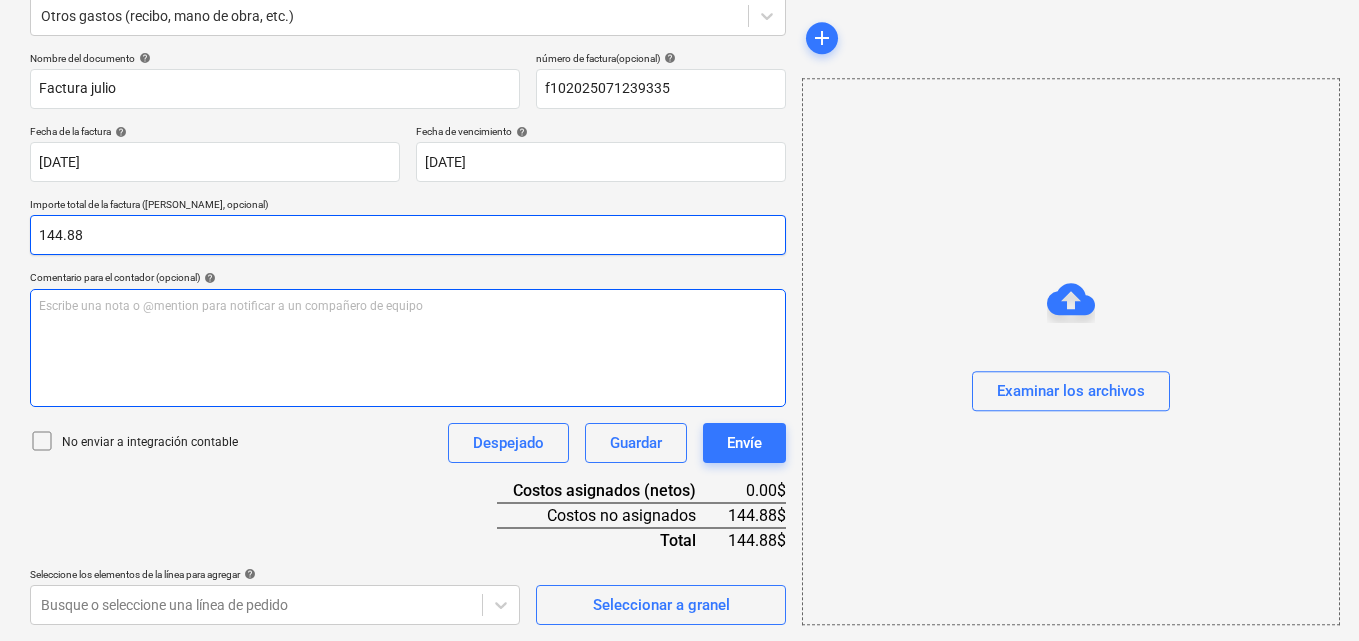 type on "144.88" 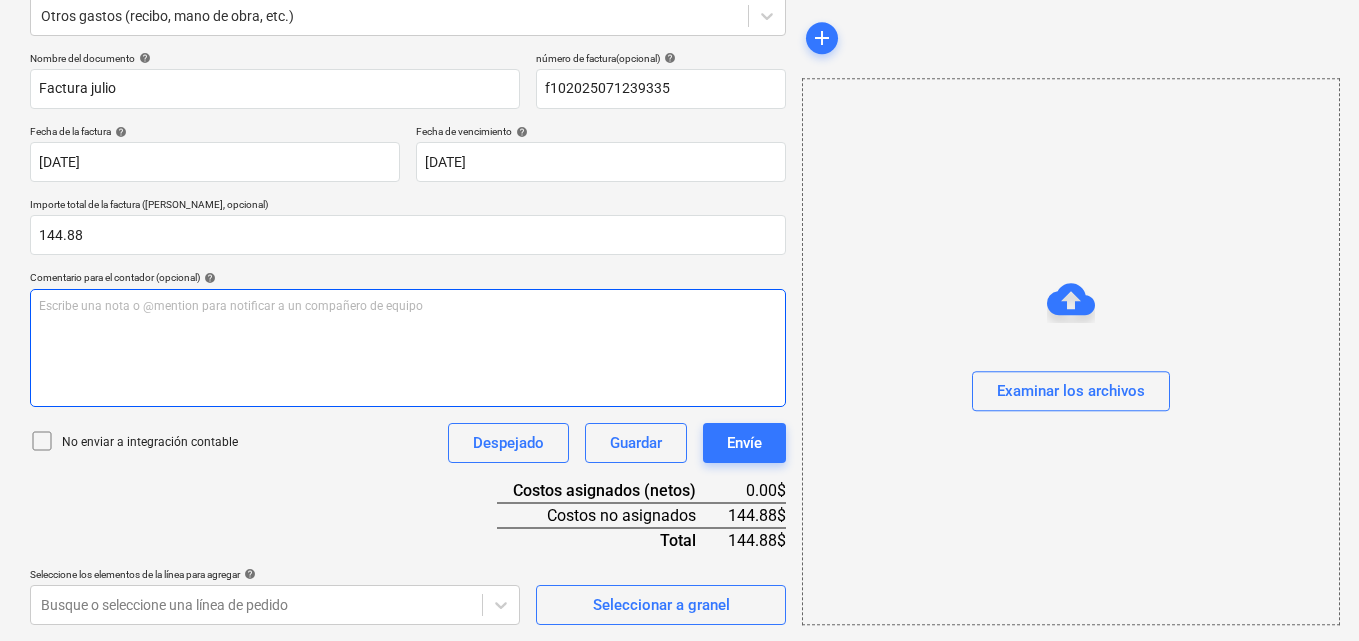click on "Escribe una nota o @mention para notificar a un compañero de equipo ﻿" at bounding box center [408, 306] 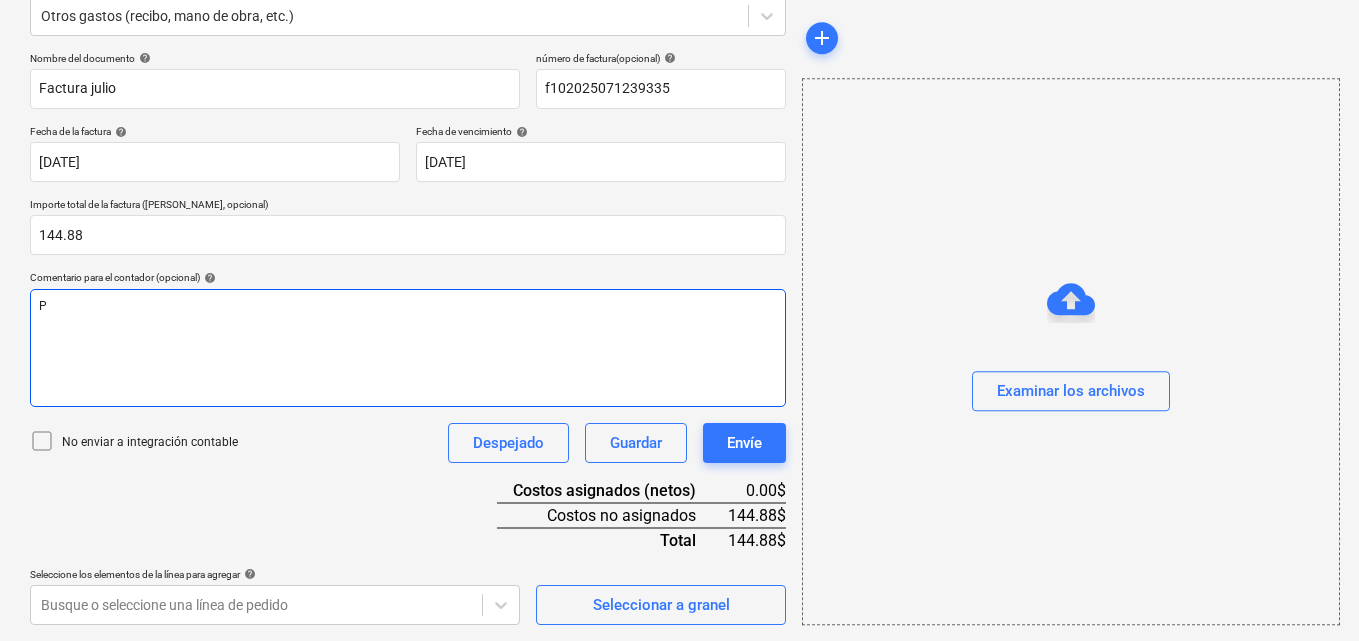 type 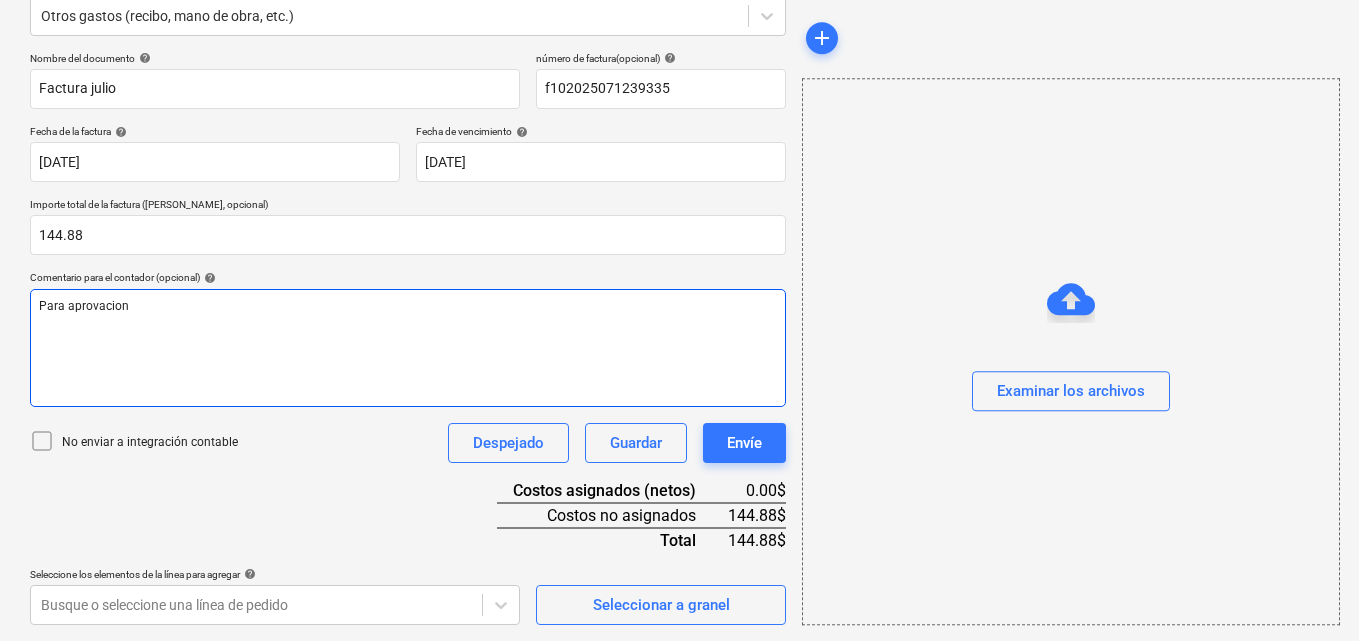 click on "Para aprovacion" at bounding box center (408, 348) 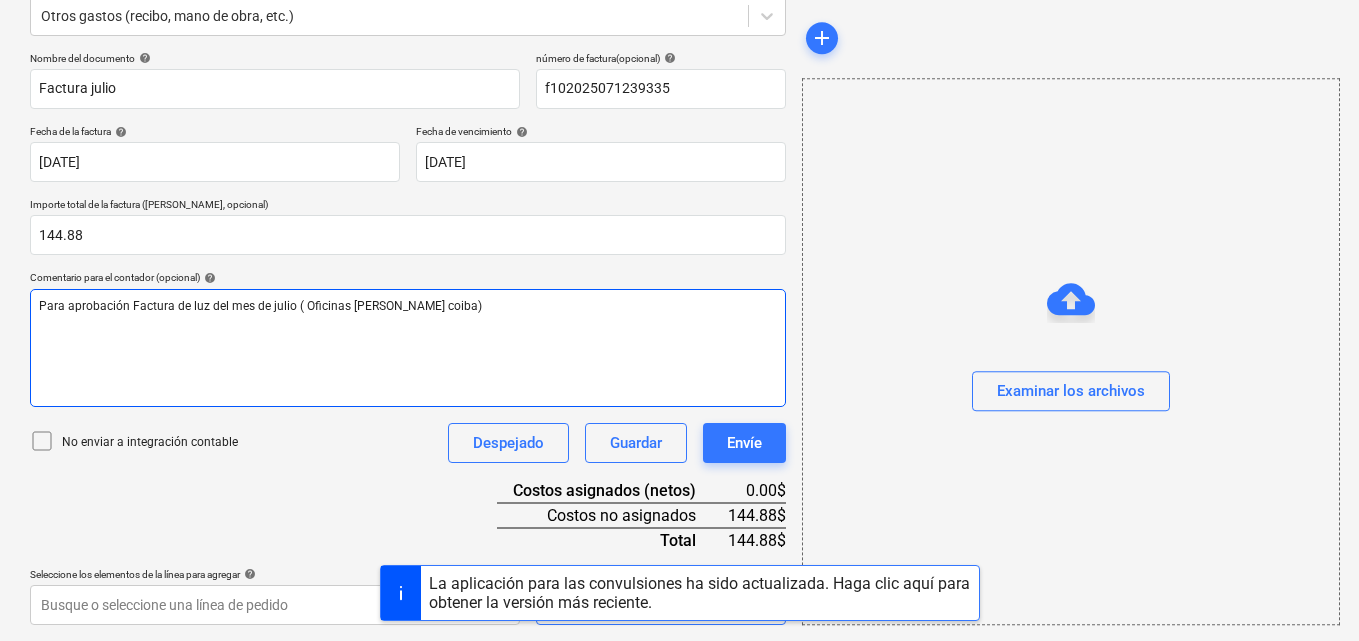 click on "Para aprobación Factura de luz del mes de julio ( Oficinas [PERSON_NAME] coiba)" at bounding box center [260, 306] 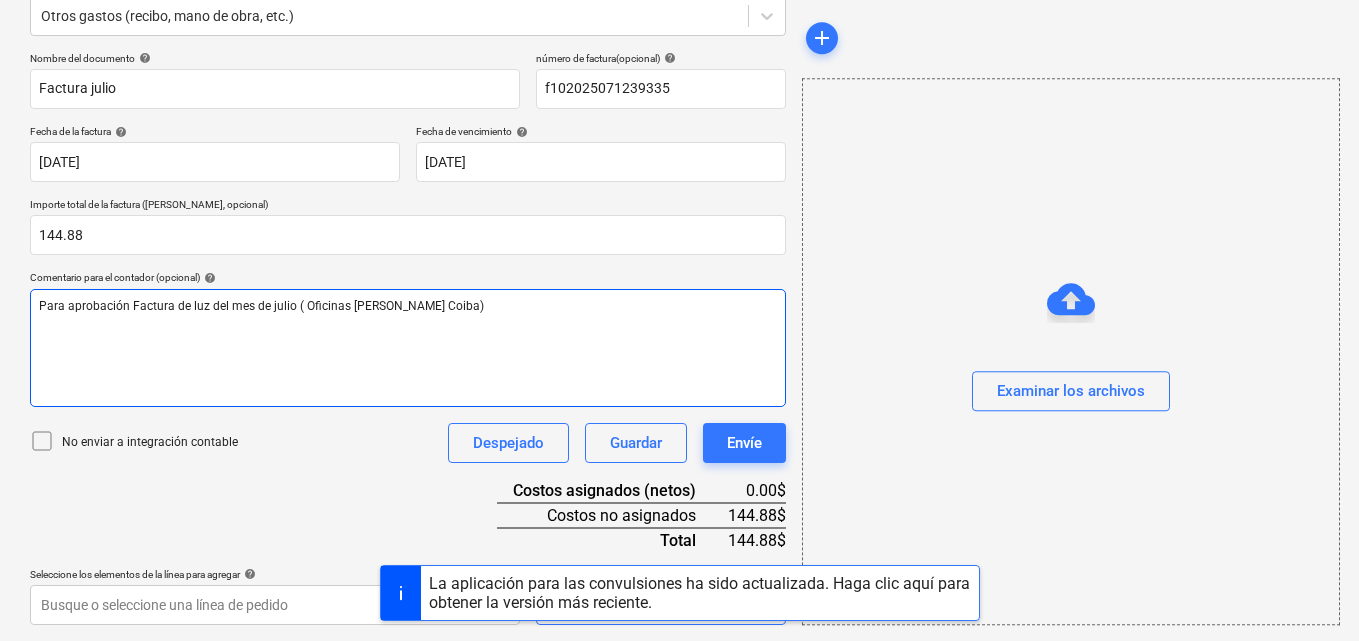 click on "Para aprobación Factura de luz del mes de julio ( Oficinas [PERSON_NAME] Coiba)" at bounding box center [408, 306] 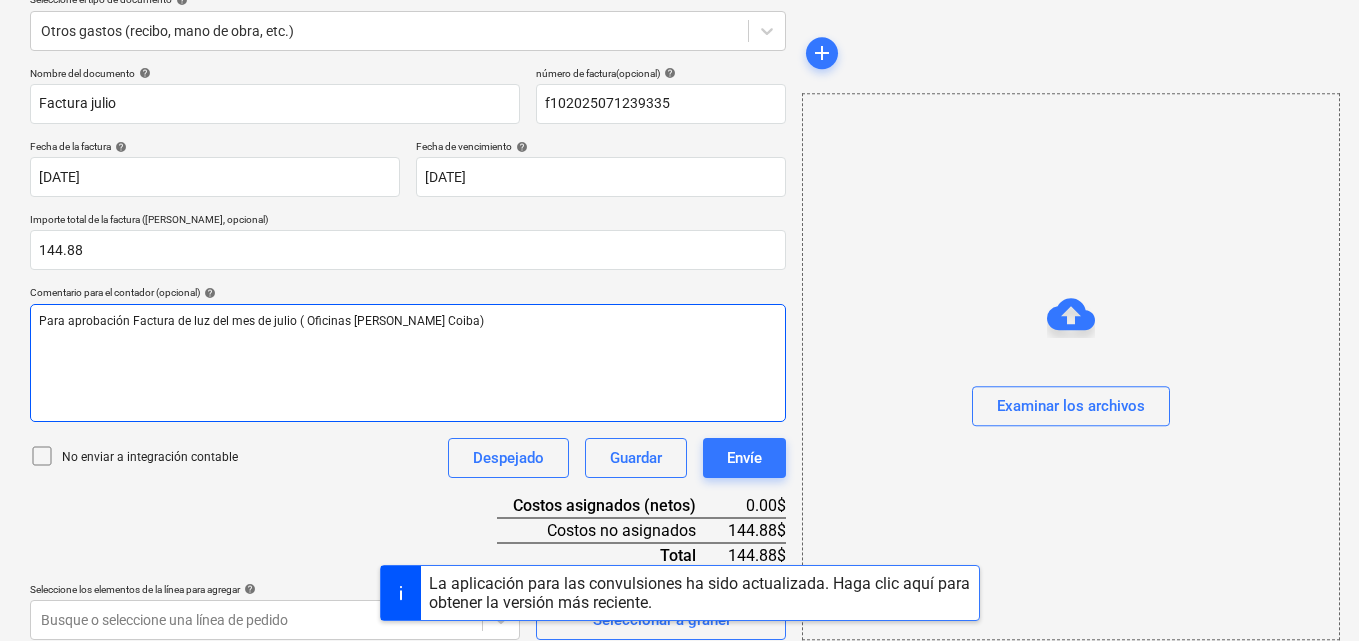 scroll, scrollTop: 259, scrollLeft: 0, axis: vertical 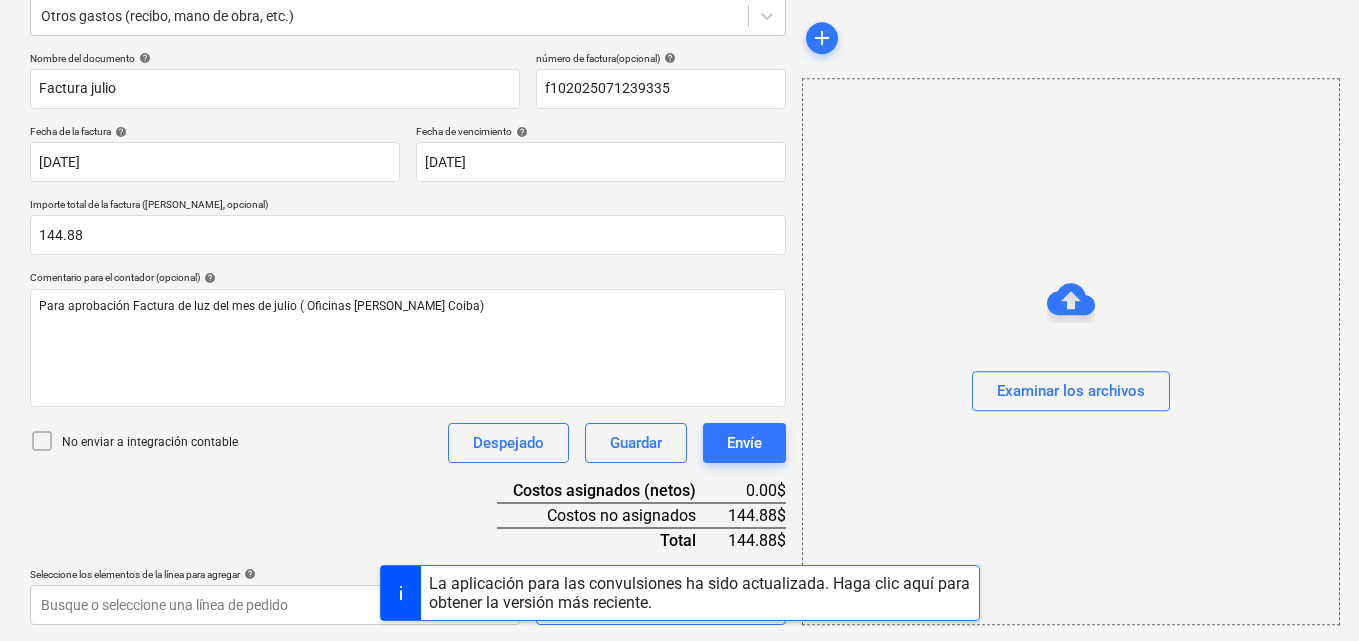click on "La aplicación para las convulsiones ha sido actualizada. Haga clic aquí para obtener la versión más reciente." at bounding box center [679, 593] 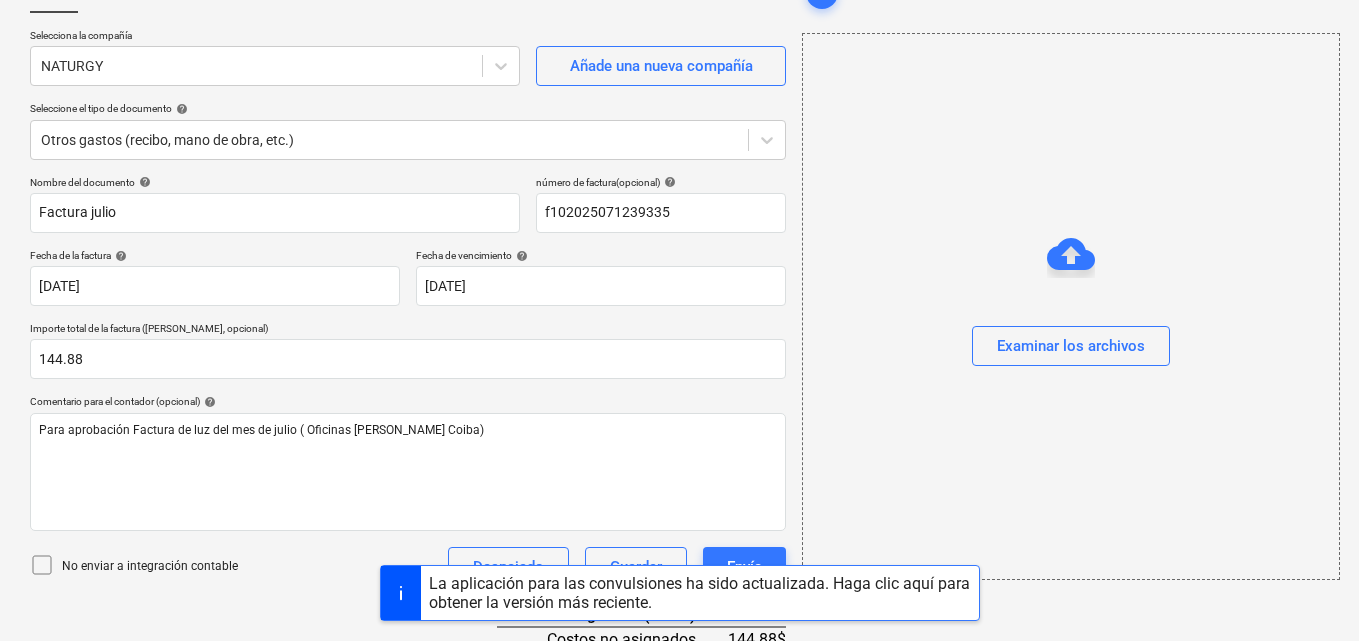 scroll, scrollTop: 259, scrollLeft: 0, axis: vertical 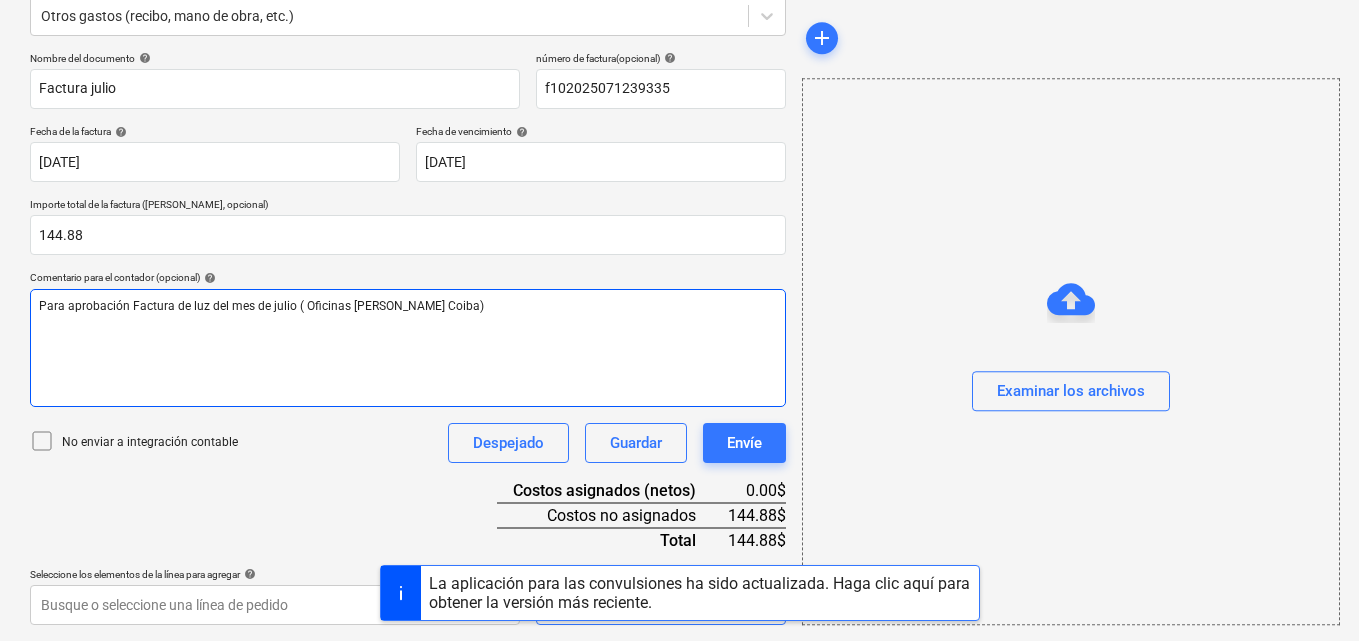 click on "Para aprobación Factura de luz del mes de julio ( Oficinas [PERSON_NAME] Coiba)" at bounding box center (408, 348) 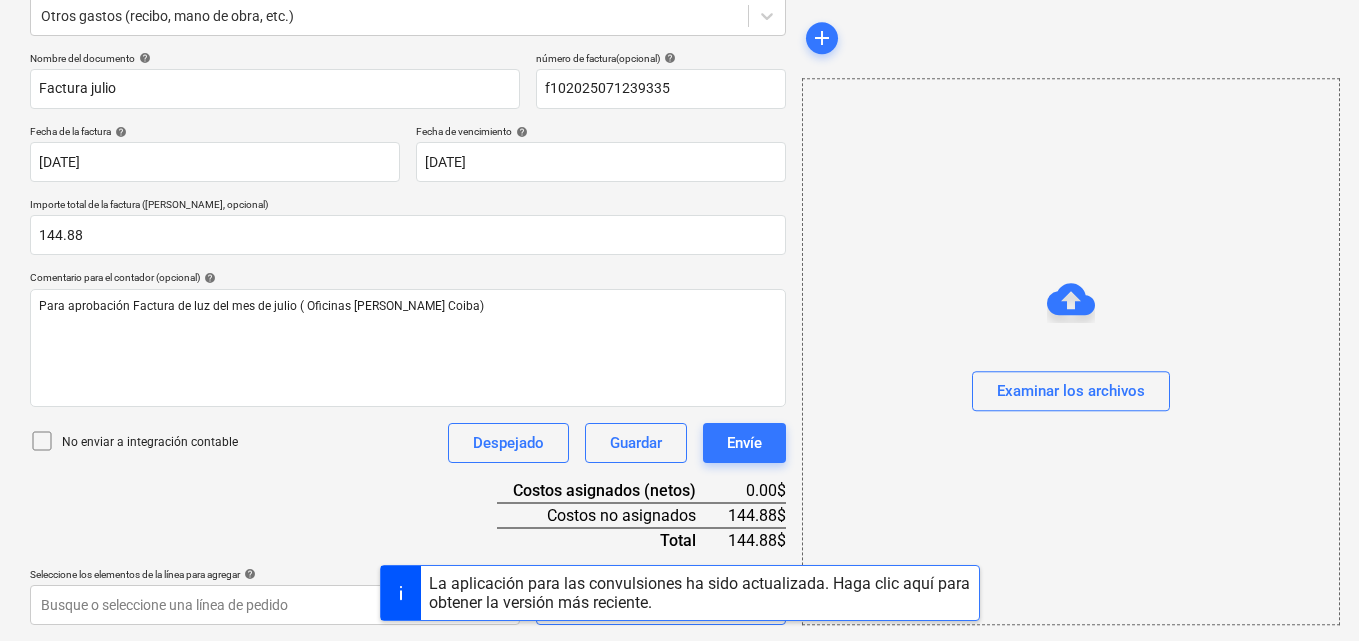 drag, startPoint x: 924, startPoint y: 615, endPoint x: 1100, endPoint y: 605, distance: 176.28386 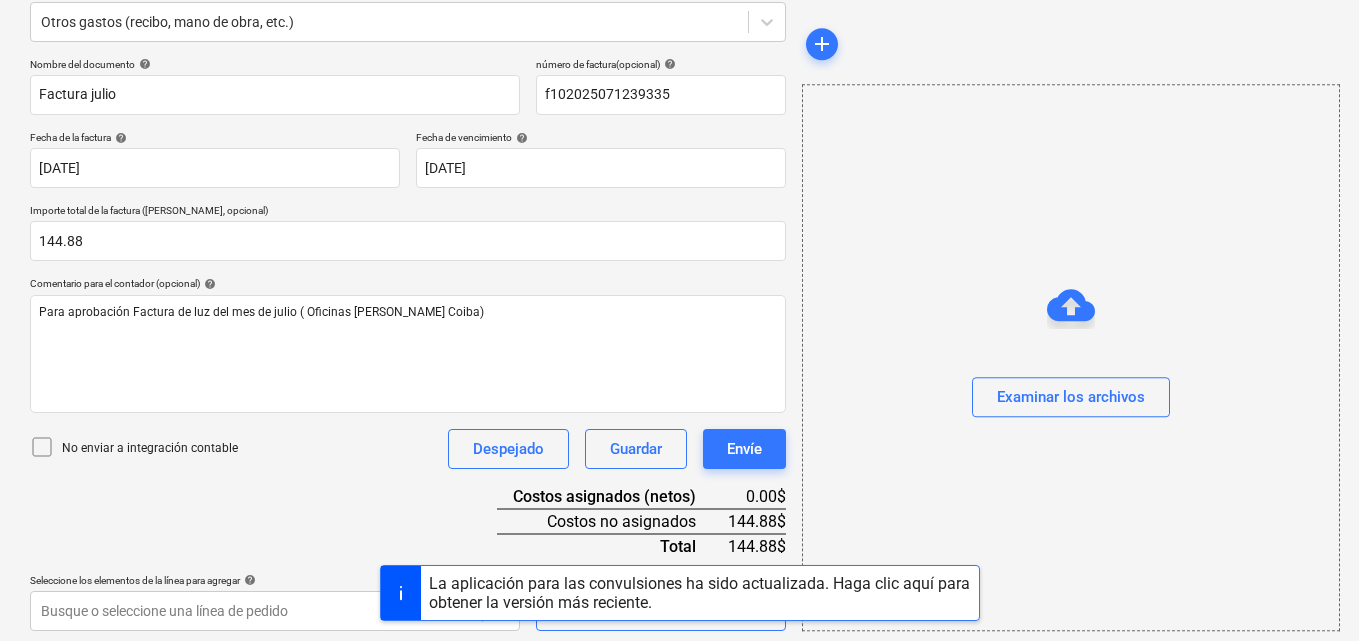 scroll, scrollTop: 259, scrollLeft: 0, axis: vertical 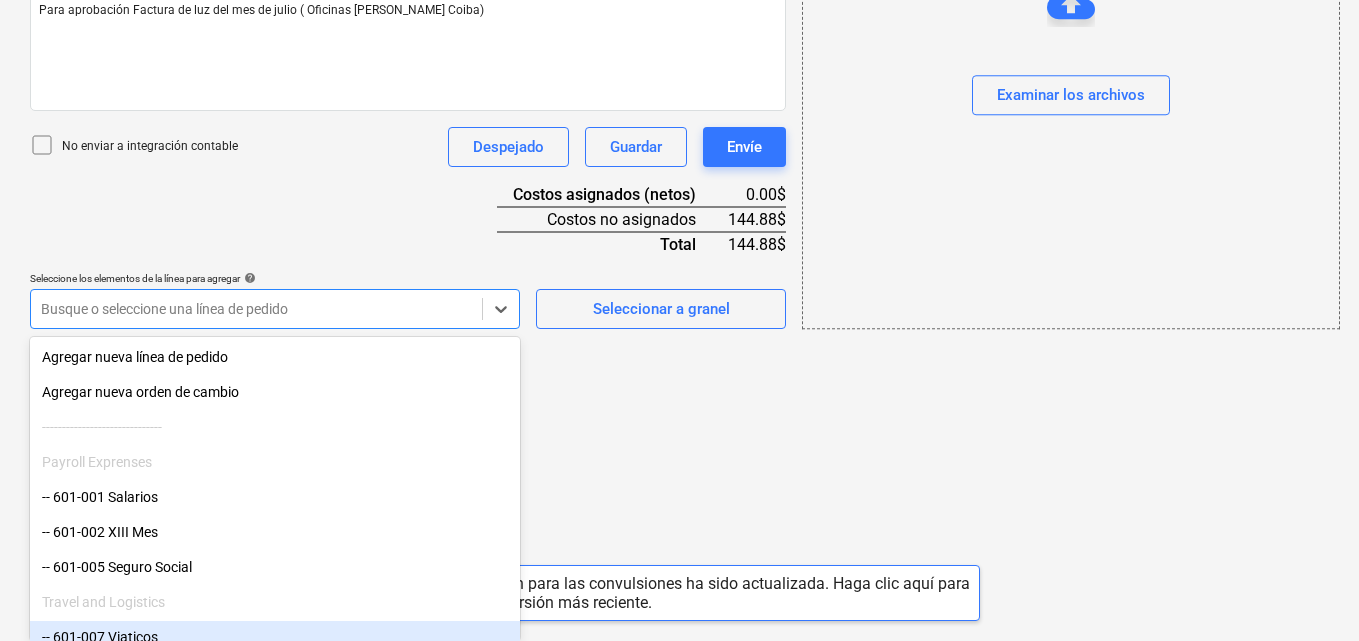 click on "Ventas Proyectos Contactos Compañía Bandeja de entrada 1 Aprobaciones format_size keyboard_arrow_down help search Busca en notifications 56 keyboard_arrow_down [PERSON_NAME] keyboard_arrow_down CATILAND ESTATES [GEOGRAPHIC_DATA] ESTATES Presupuesto 2 Contrato principal RFQs Subcontratos Reporte de progreso Ordenes de compra Costos 7 Ingreso Archivos 6 Más keyboard_arrow_down 1 Crear un nuevo documento Selecciona la compañía NATURGY   Añade una nueva compañía Seleccione el tipo de documento help Otros gastos (recibo, mano de obra, etc.) Nombre del documento help Factura julio número de factura  (opcional) help f102025071239335 Fecha de la factura help [DATE] 21.07.2025 Press the down arrow key to interact with the calendar and
select a date. Press the question mark key to get the keyboard shortcuts for changing dates. Fecha de vencimiento help [DATE] 21.07.2025 Importe total de la factura (coste neto, opcional) 144.88 Comentario para el contador (opcional) help No enviar a integración contable" at bounding box center [679, -235] 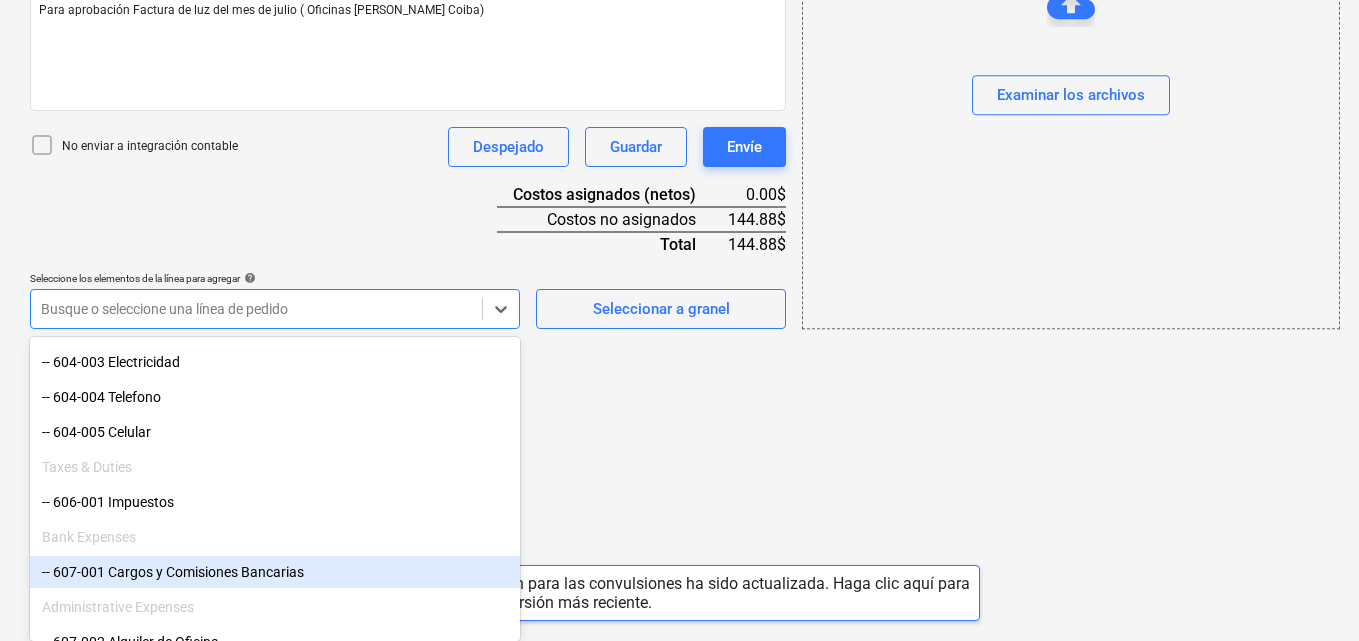 scroll, scrollTop: 1015, scrollLeft: 0, axis: vertical 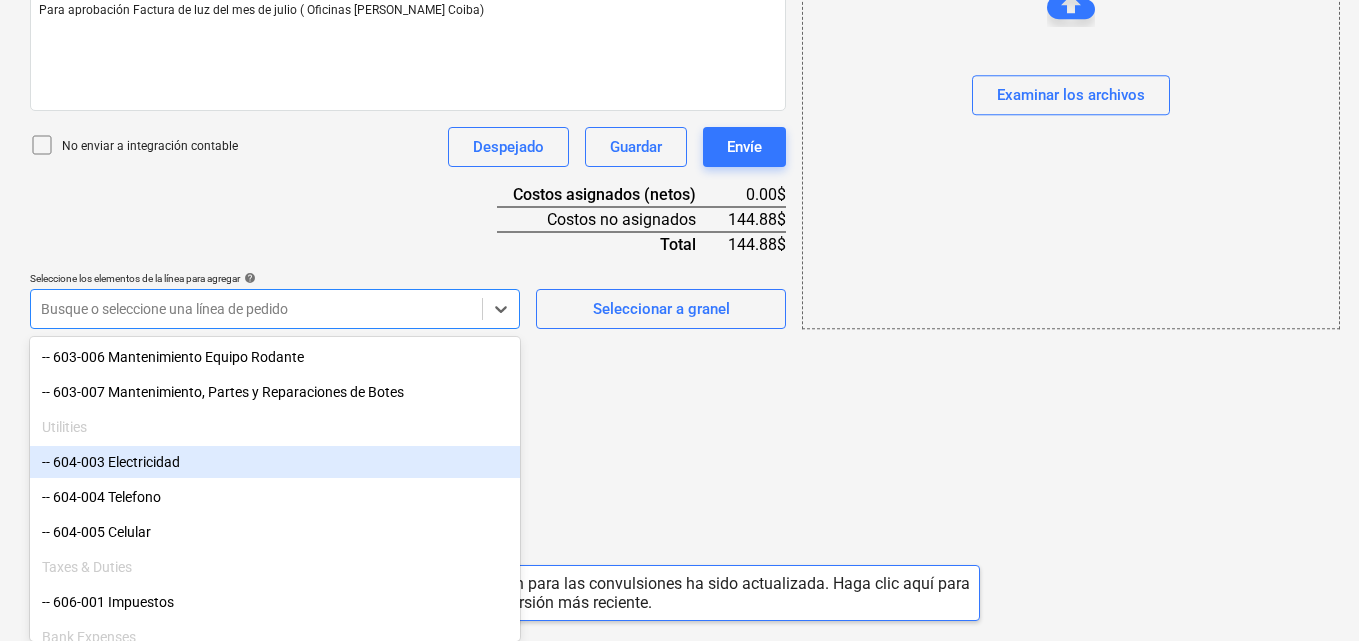 click on "--  604-003 Electricidad" at bounding box center [275, 462] 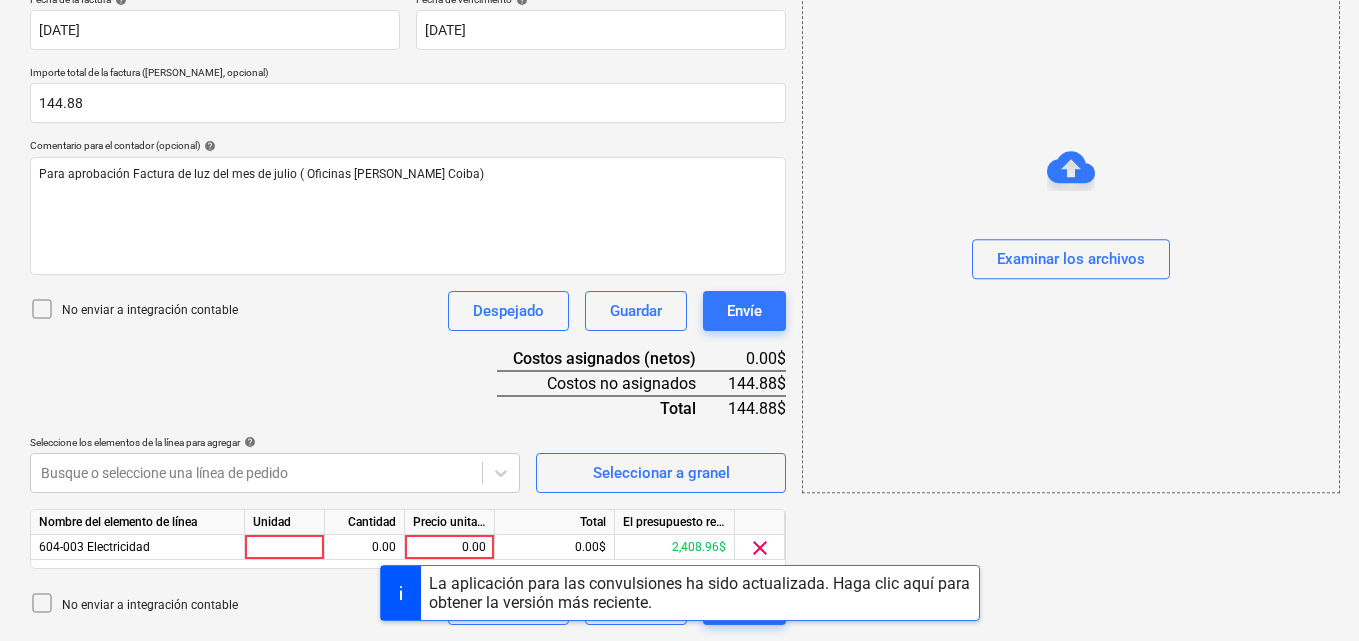 click on "Ventas Proyectos Contactos Compañía Bandeja de entrada 1 Aprobaciones format_size keyboard_arrow_down help search Busca en notifications 56 keyboard_arrow_down [PERSON_NAME] keyboard_arrow_down CATILAND ESTATES [GEOGRAPHIC_DATA] ESTATES Presupuesto 2 Contrato principal RFQs Subcontratos Reporte de progreso Ordenes de compra Costos 7 Ingreso Archivos 6 Más keyboard_arrow_down 1 Crear un nuevo documento Selecciona la compañía NATURGY   Añade una nueva compañía Seleccione el tipo de documento help Otros gastos (recibo, mano de obra, etc.) Nombre del documento help Factura julio número de factura  (opcional) help f102025071239335 Fecha de la factura help [DATE] 21.07.2025 Press the down arrow key to interact with the calendar and
select a date. Press the question mark key to get the keyboard shortcuts for changing dates. Fecha de vencimiento help [DATE] 21.07.2025 Importe total de la factura (coste neto, opcional) 144.88 Comentario para el contador (opcional) help Despejado Guardar Envíe help" at bounding box center [679, -71] 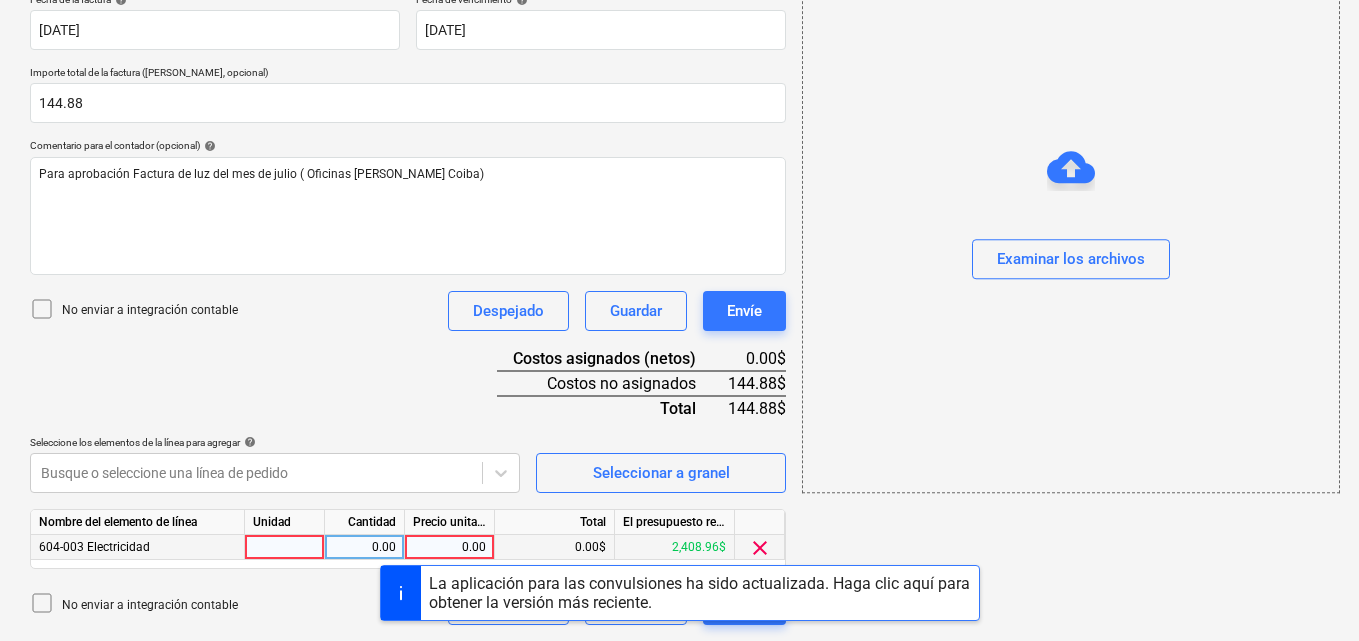 click at bounding box center (285, 547) 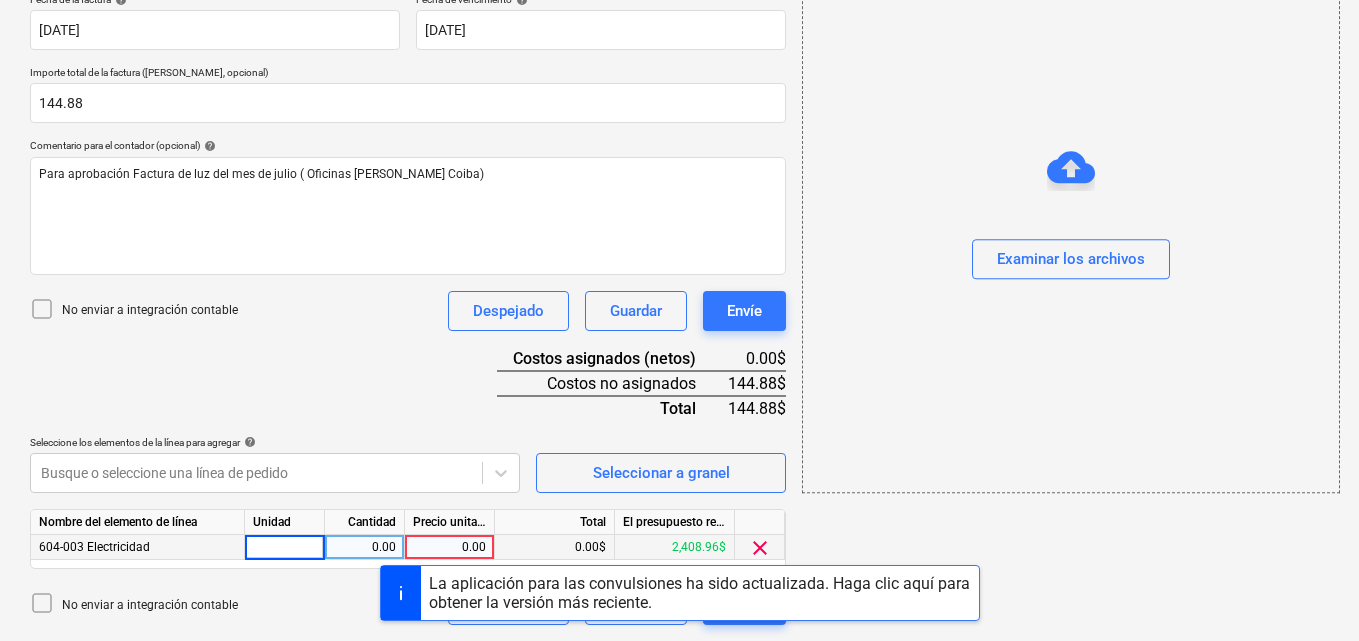 type on "1" 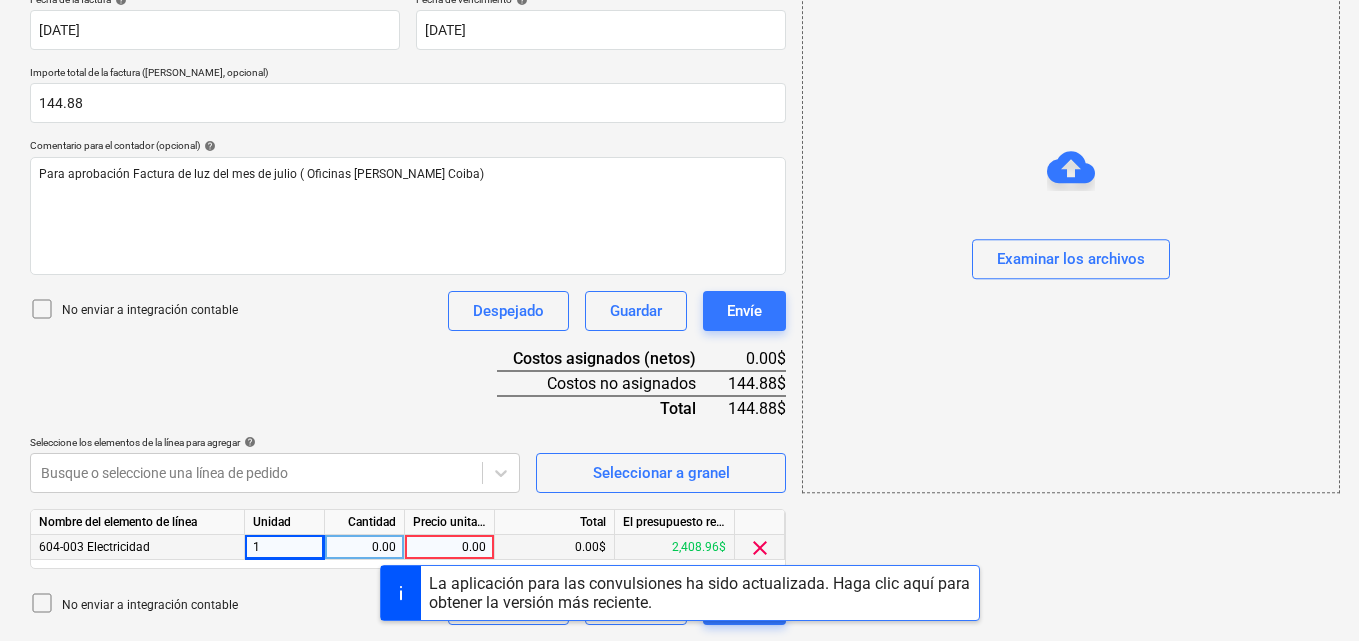 click on "0.00" at bounding box center [364, 547] 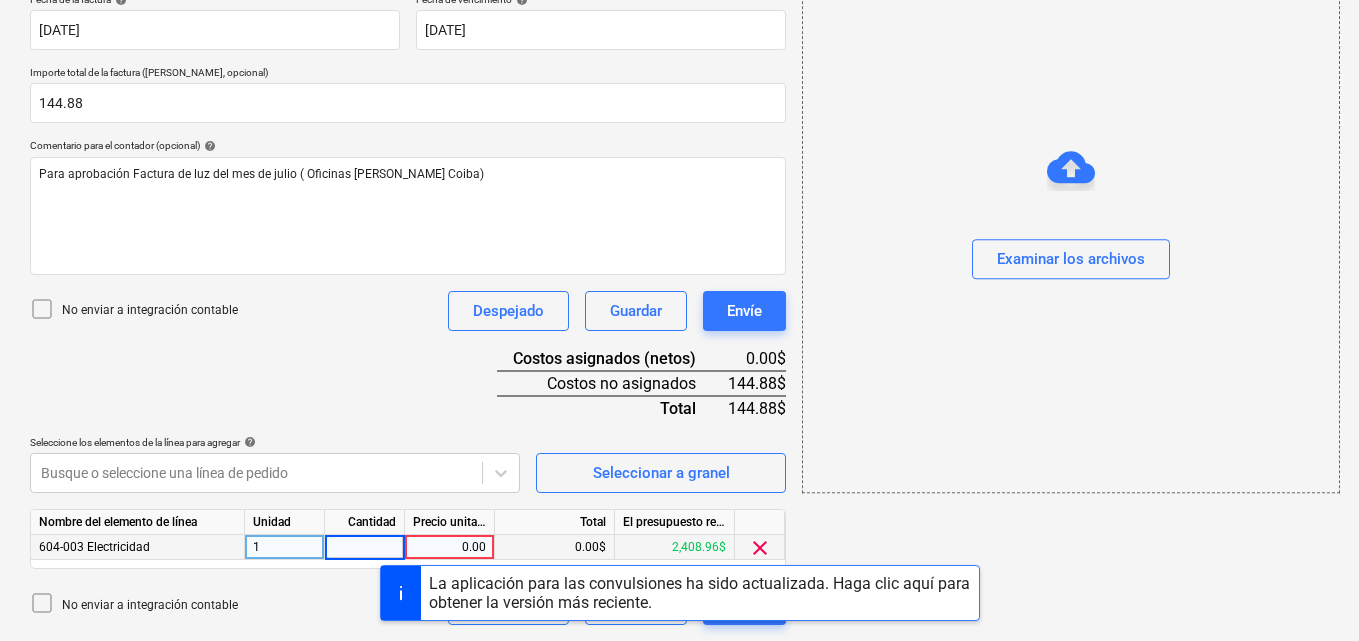 type on "1" 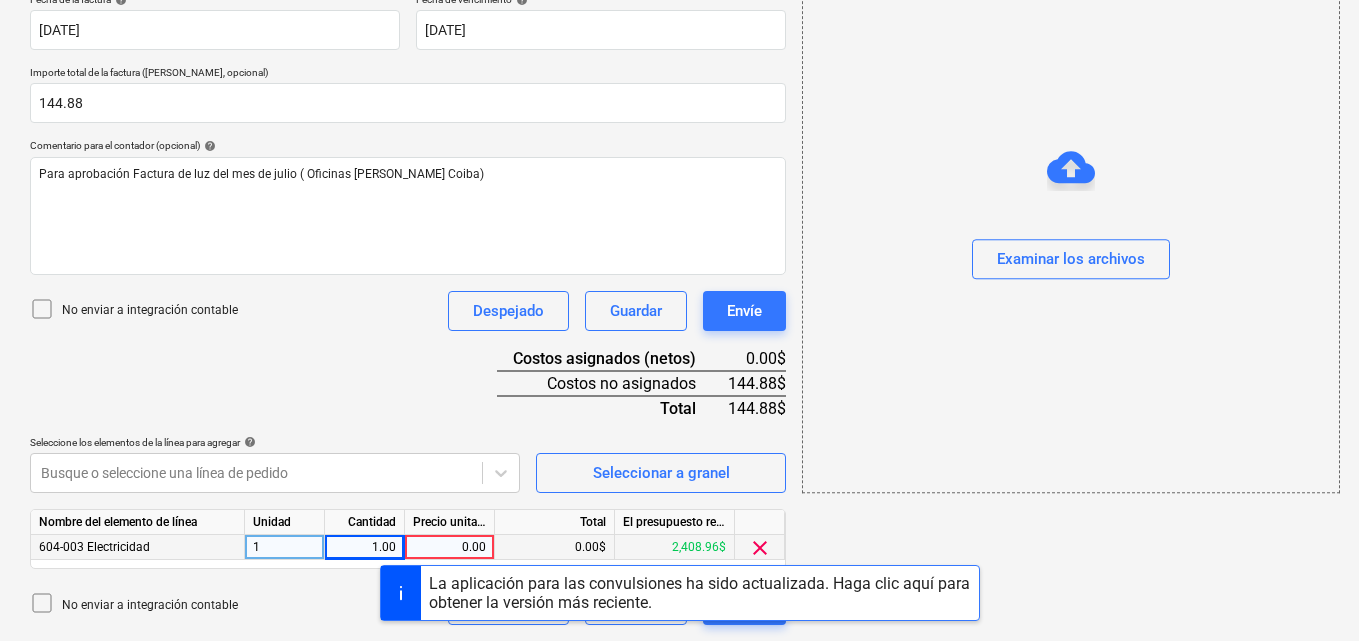 click on "0.00" at bounding box center [449, 547] 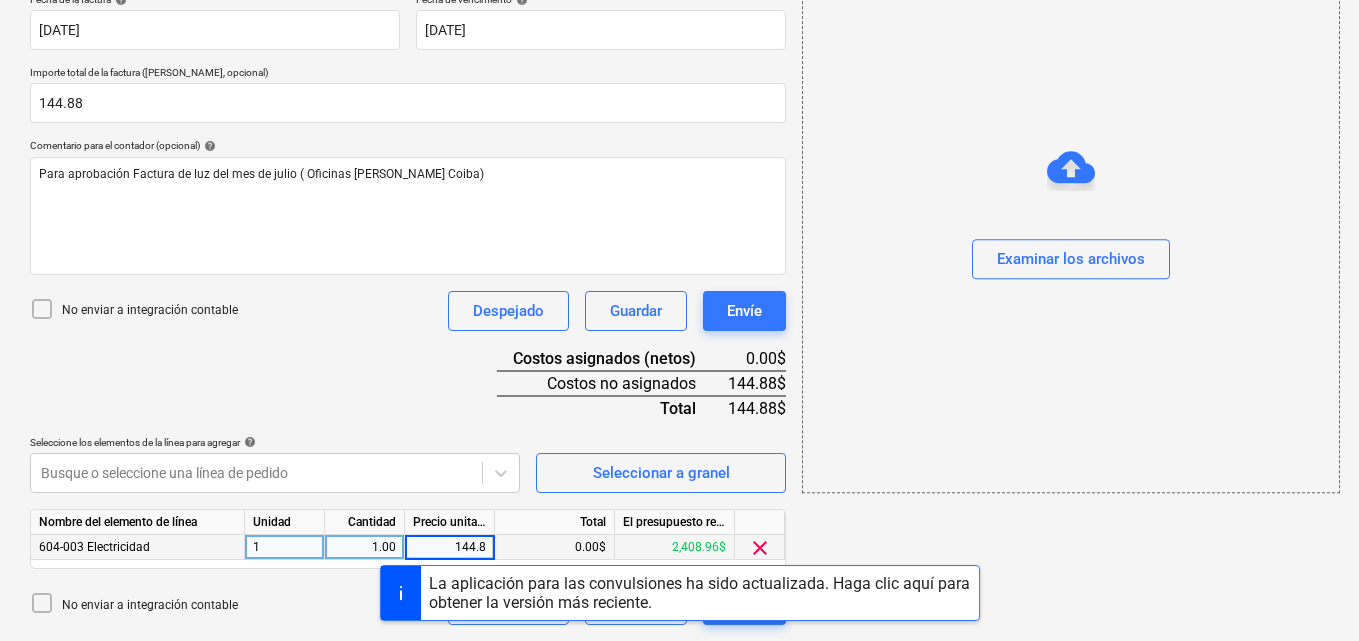 type on "144.88" 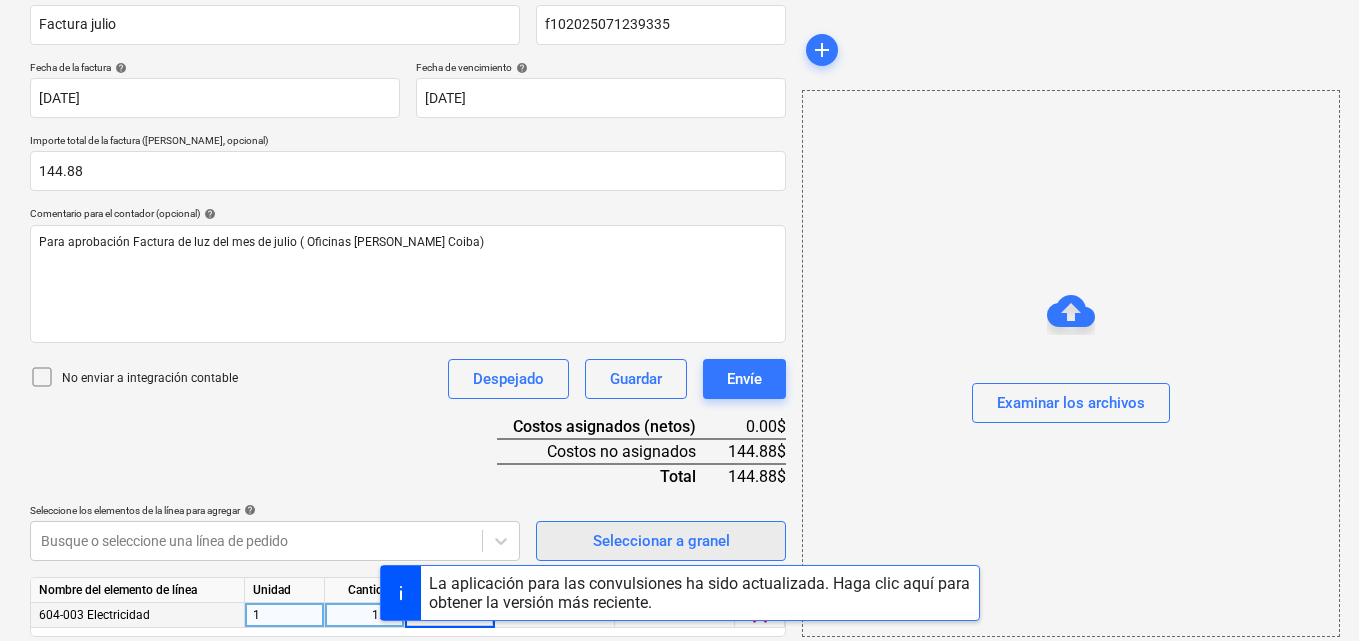 scroll, scrollTop: 91, scrollLeft: 0, axis: vertical 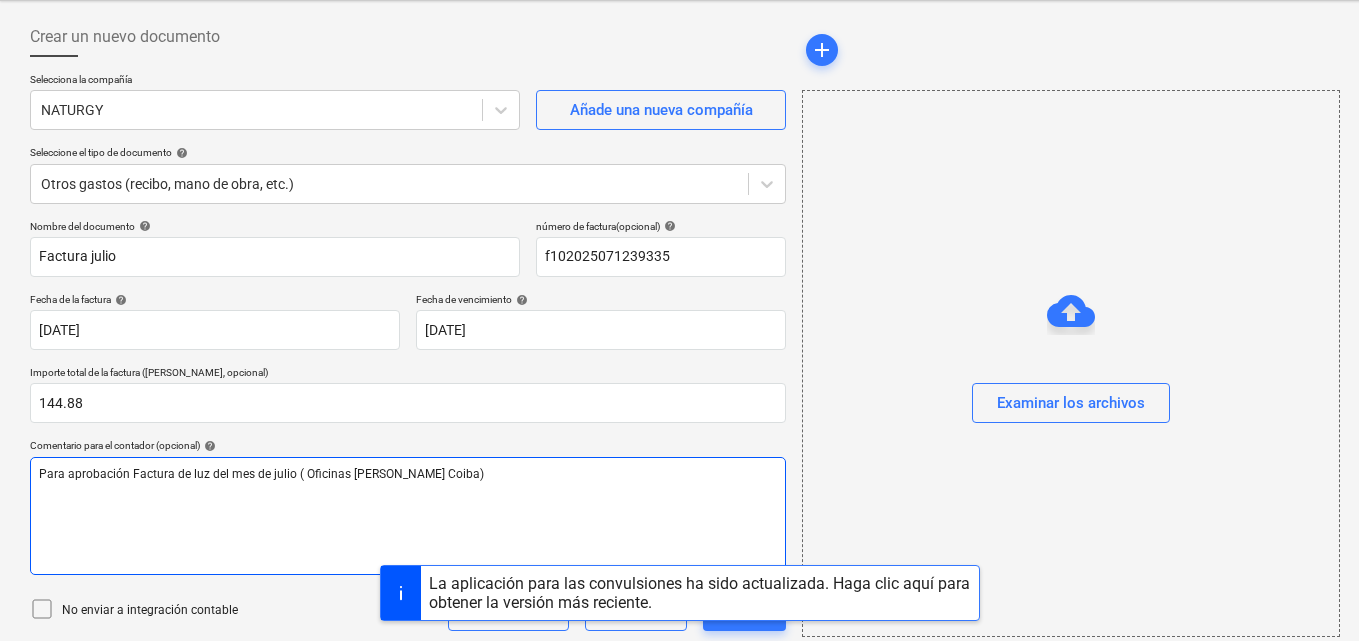 click on "Para aprobación Factura de luz del mes de julio ( Oficinas [PERSON_NAME] Coiba)" at bounding box center (261, 474) 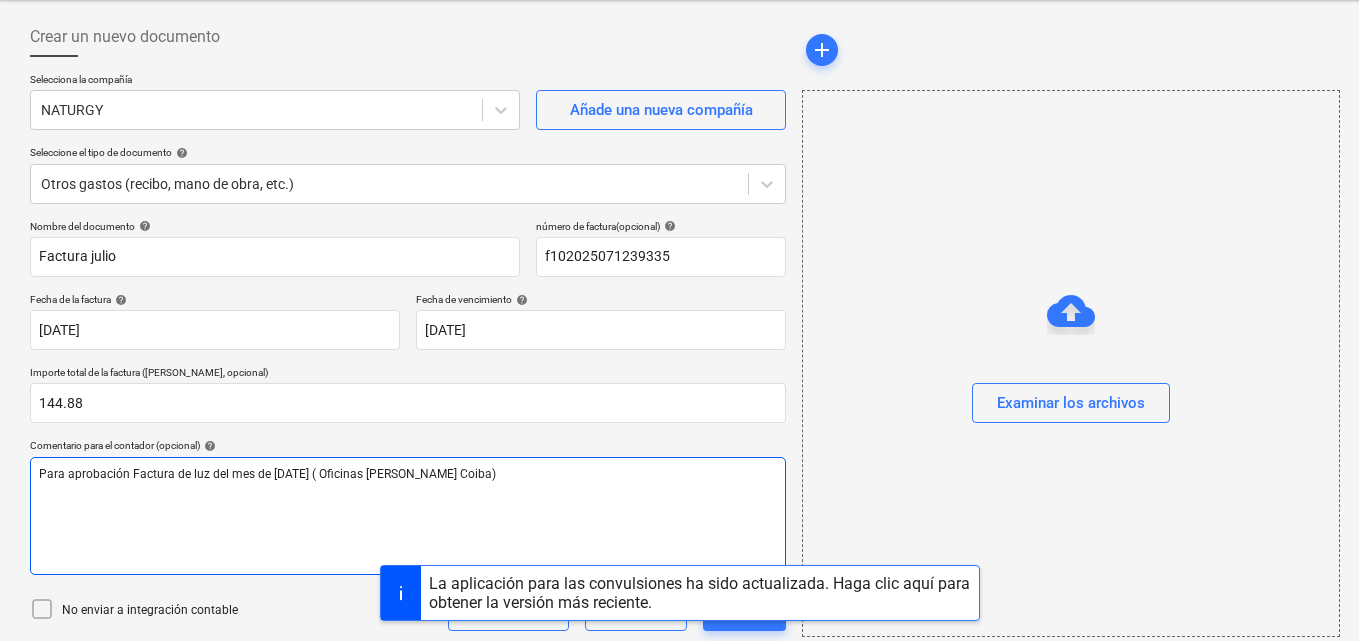 click on "Para aprobación Factura de luz del mes de [DATE] ( Oficinas [PERSON_NAME] Coiba)" at bounding box center [408, 474] 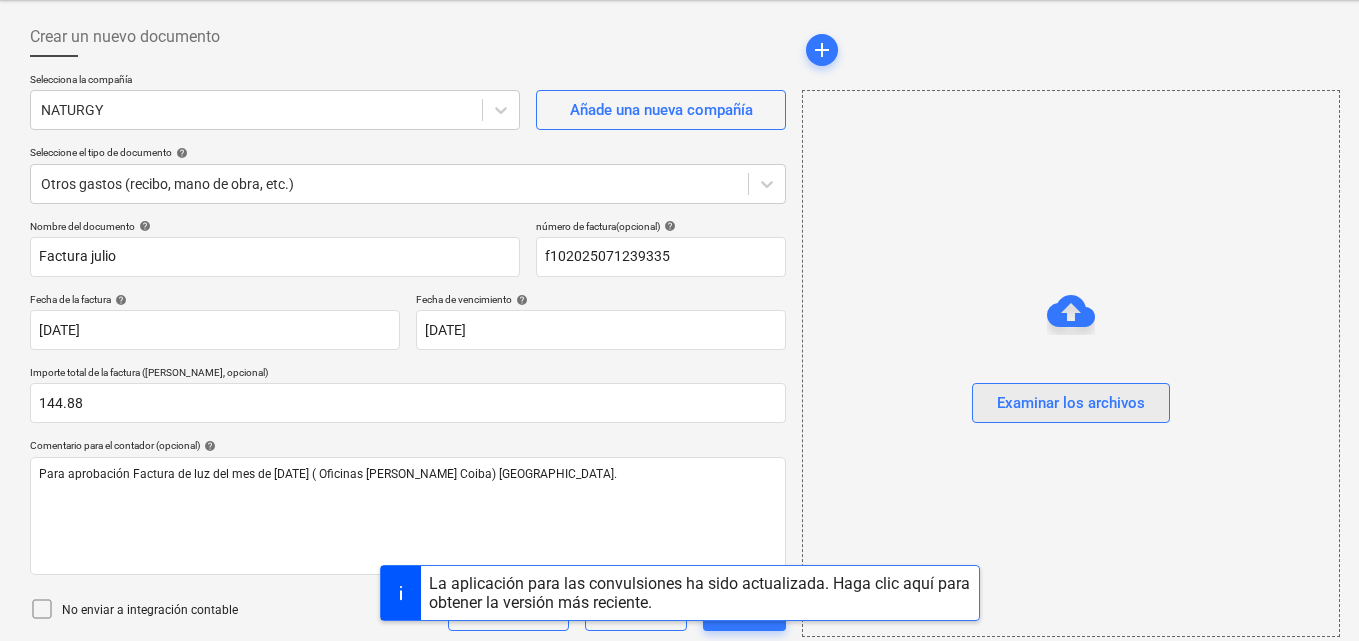 click on "Examinar los archivos" at bounding box center [1071, 403] 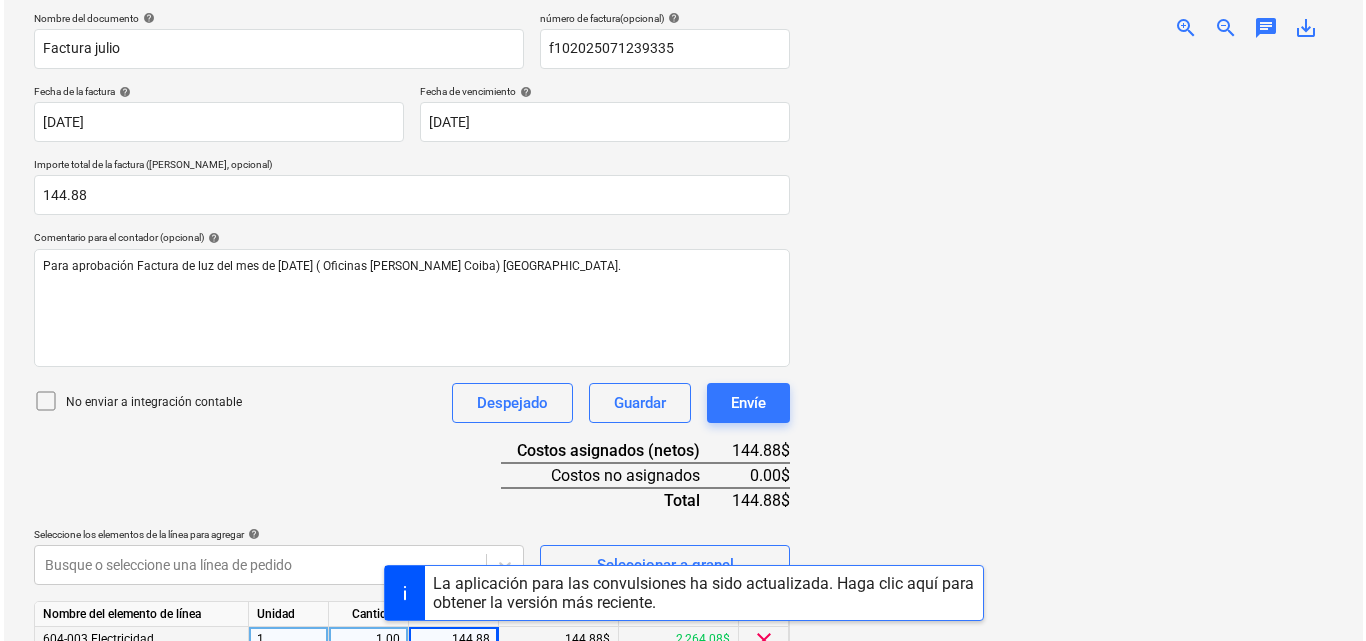 scroll, scrollTop: 391, scrollLeft: 0, axis: vertical 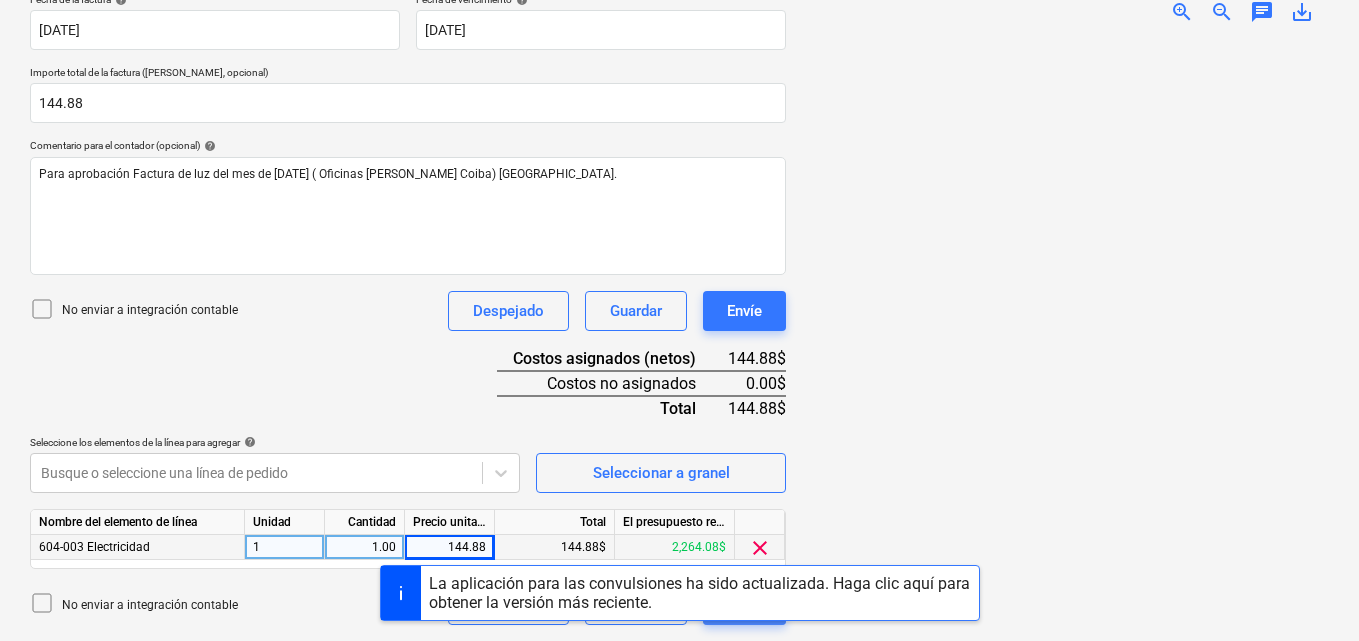 click on "Envíe" at bounding box center (744, 605) 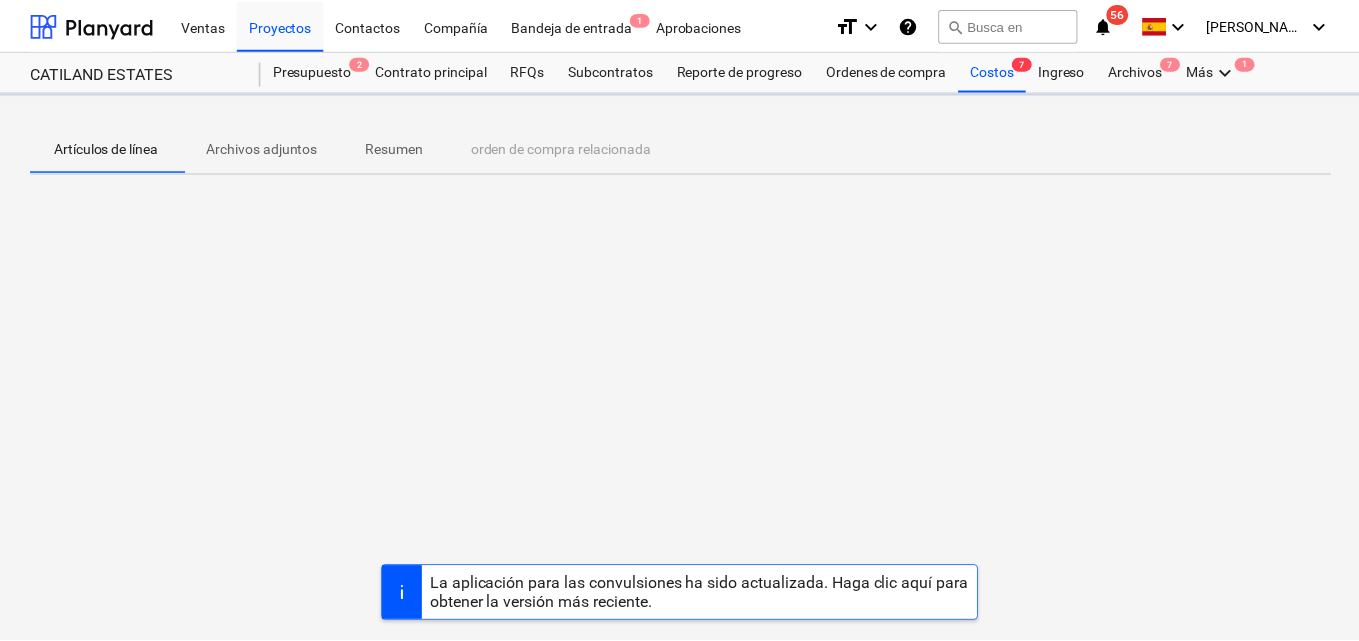 scroll, scrollTop: 0, scrollLeft: 0, axis: both 